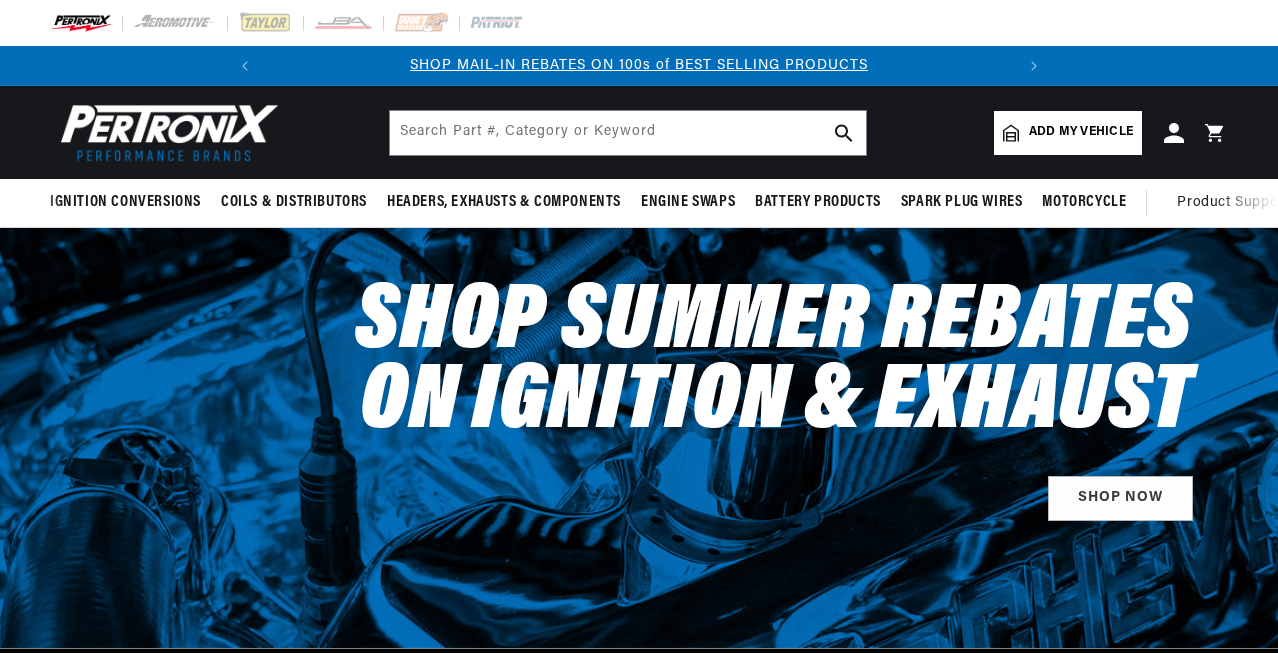 scroll, scrollTop: 139, scrollLeft: 0, axis: vertical 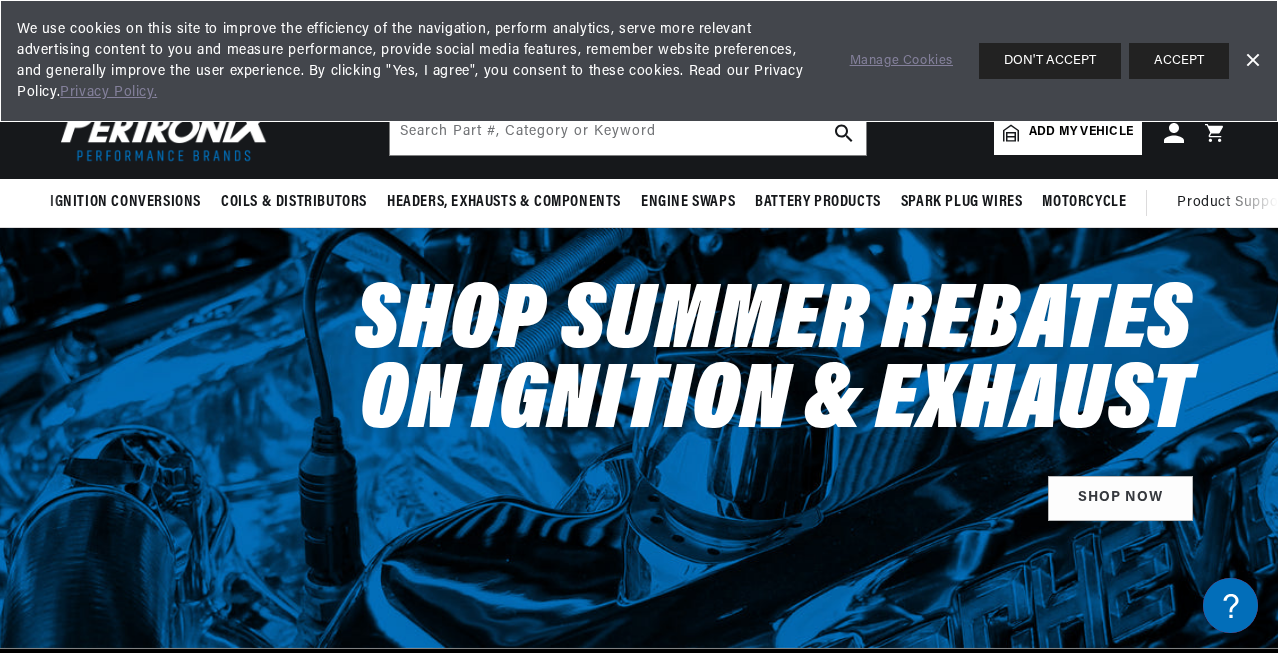 click on "ACCEPT" at bounding box center (1179, 61) 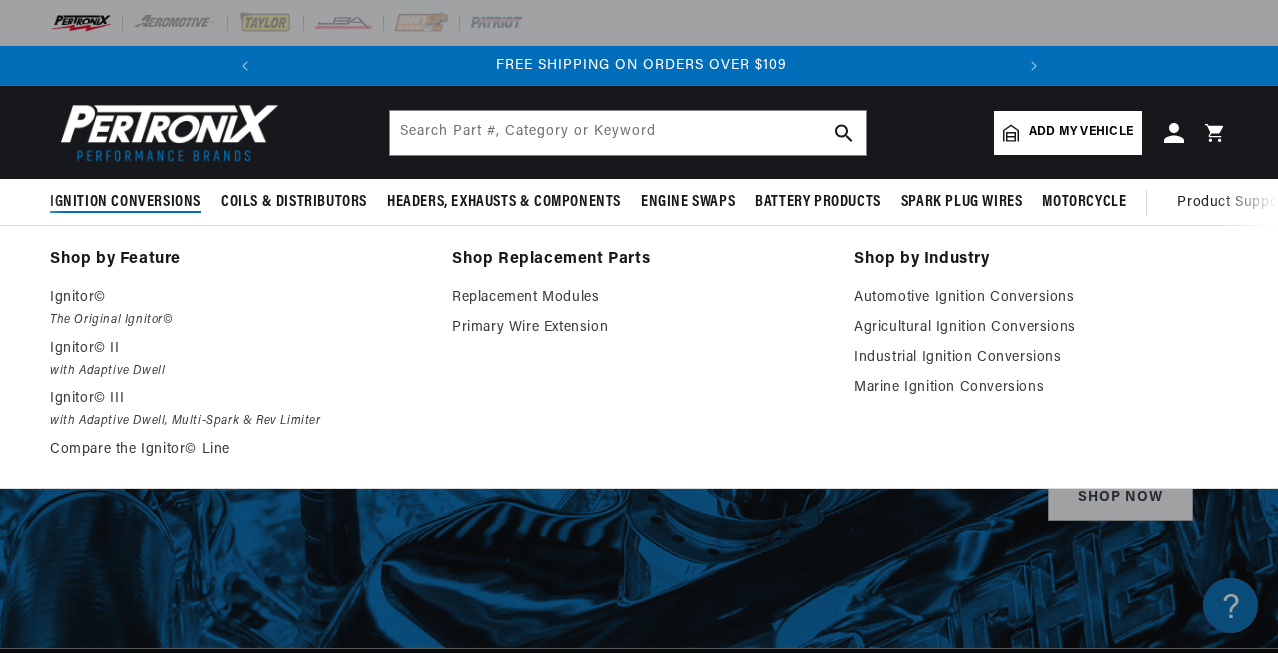drag, startPoint x: 348, startPoint y: 203, endPoint x: 117, endPoint y: 226, distance: 232.1422 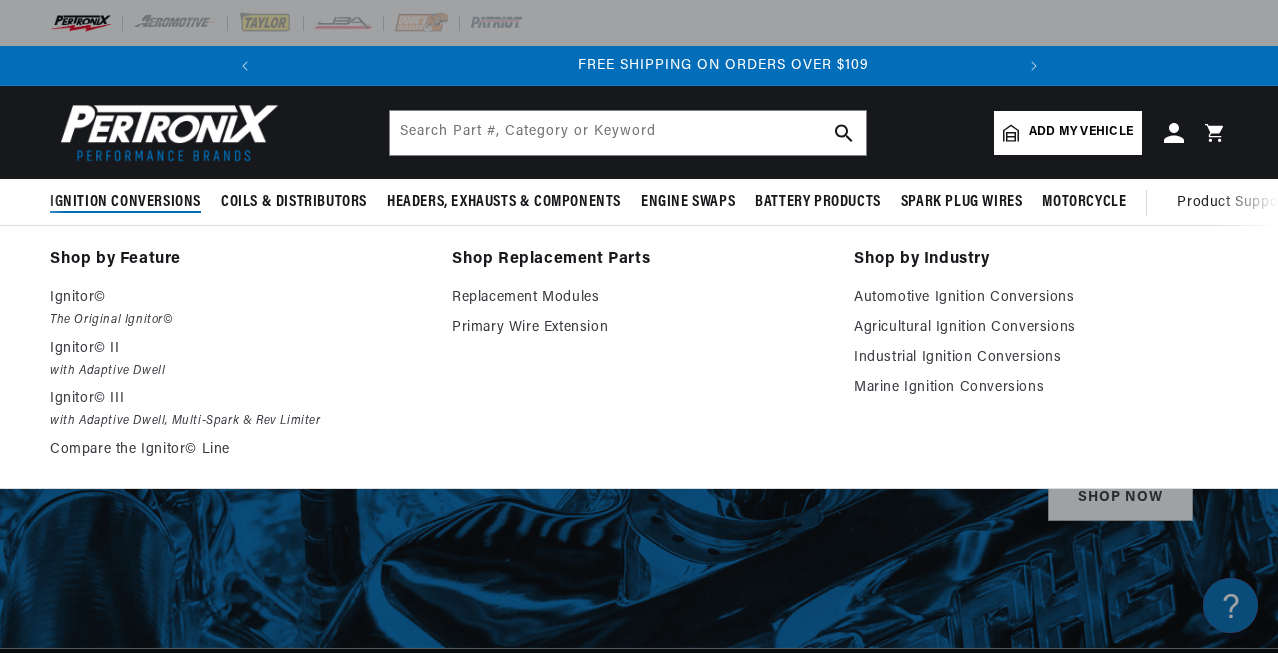 scroll, scrollTop: 0, scrollLeft: 747, axis: horizontal 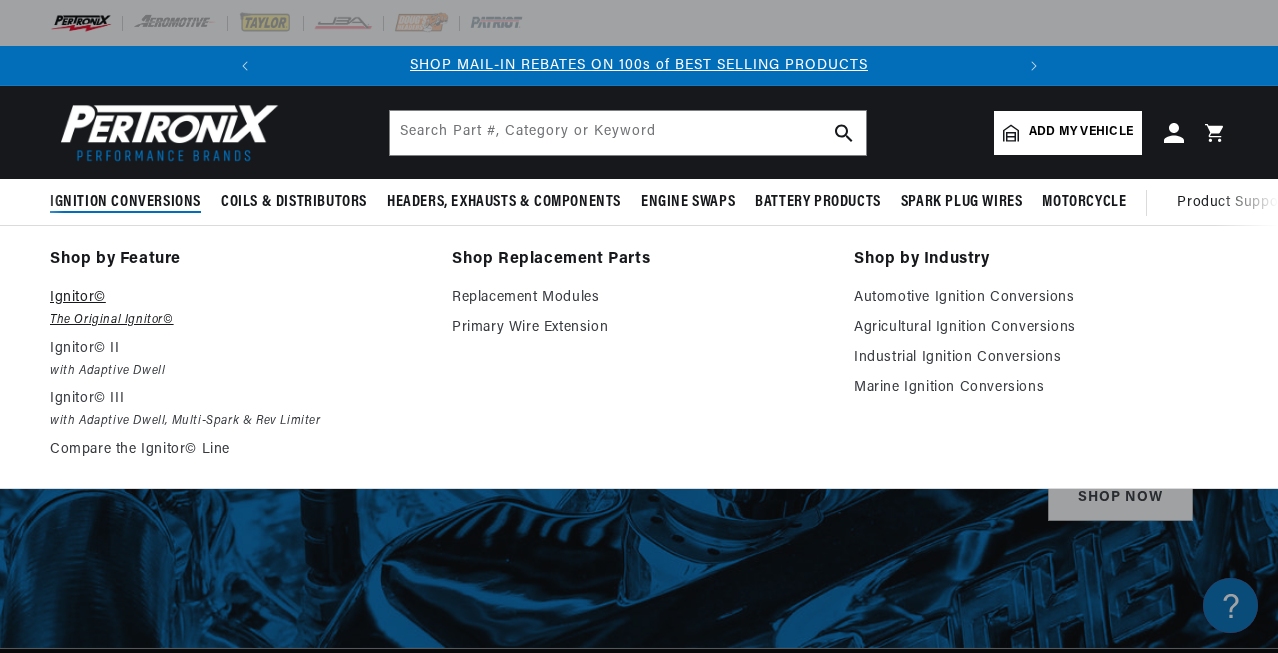 click on "Ignitor©" at bounding box center (237, 298) 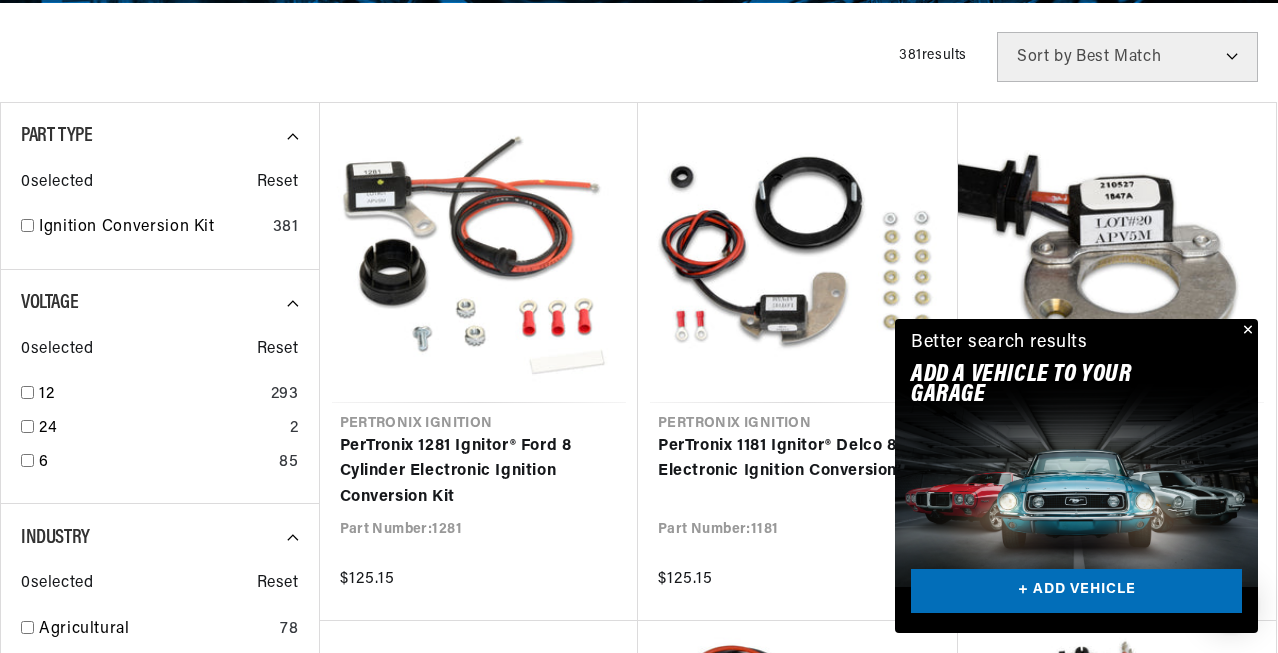 scroll, scrollTop: 502, scrollLeft: 0, axis: vertical 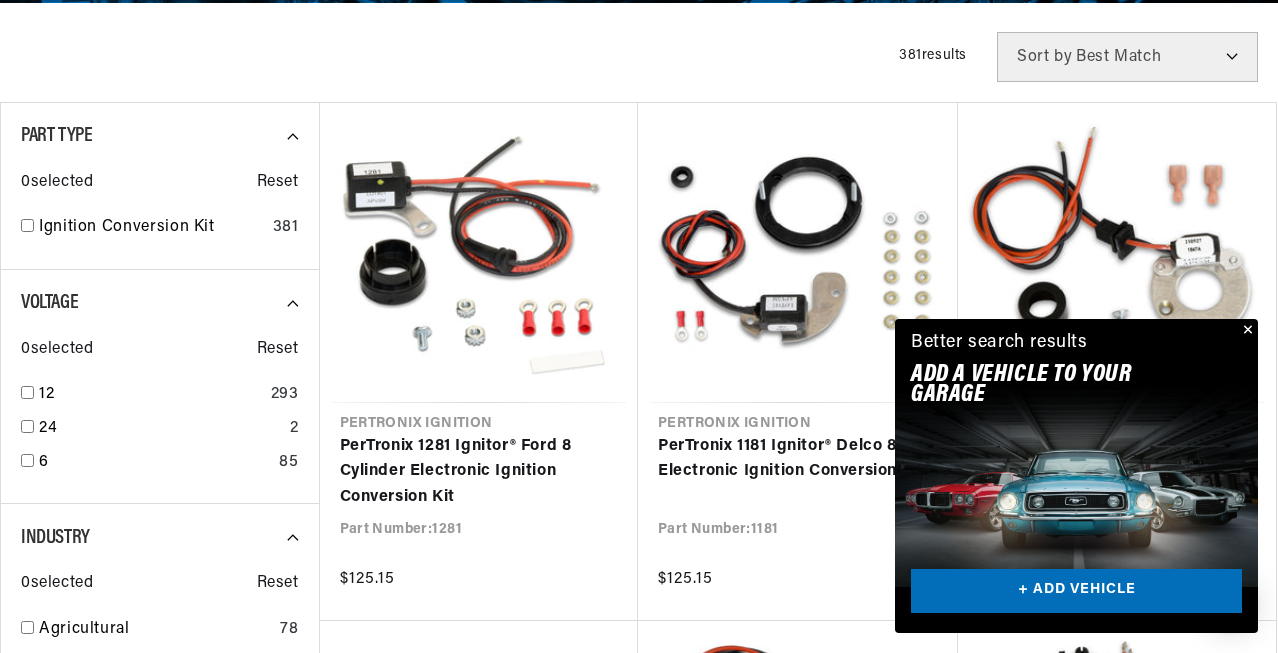 click at bounding box center (1246, 331) 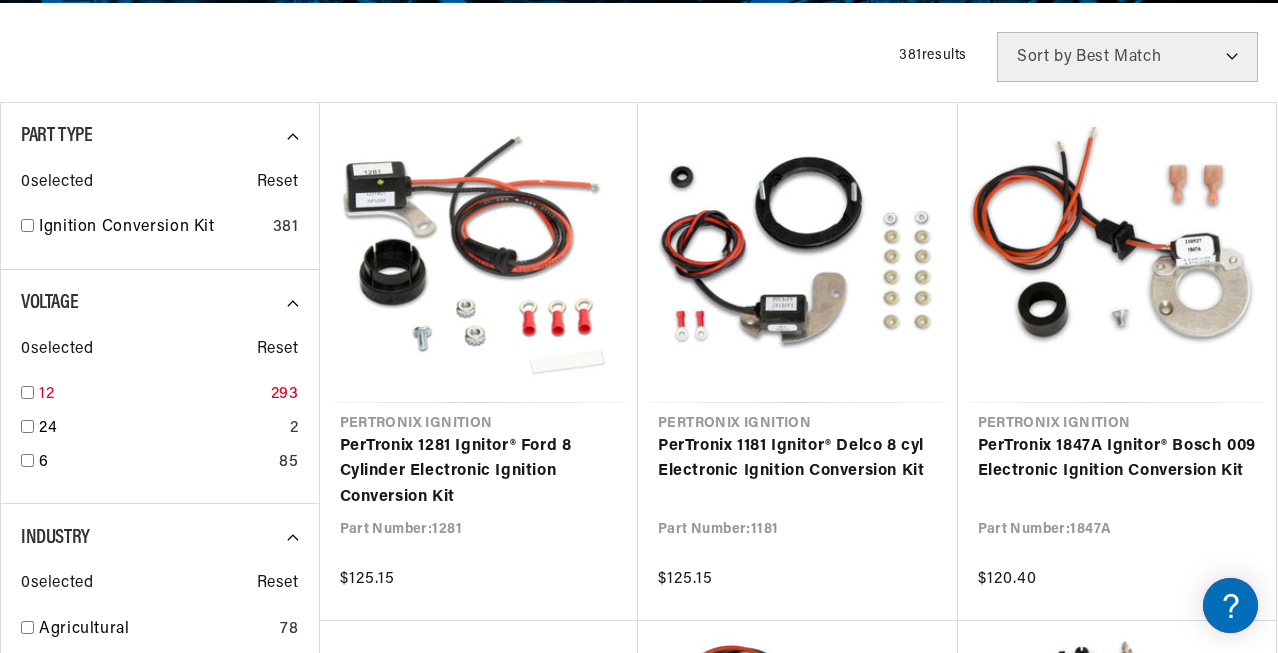 scroll, scrollTop: 0, scrollLeft: 0, axis: both 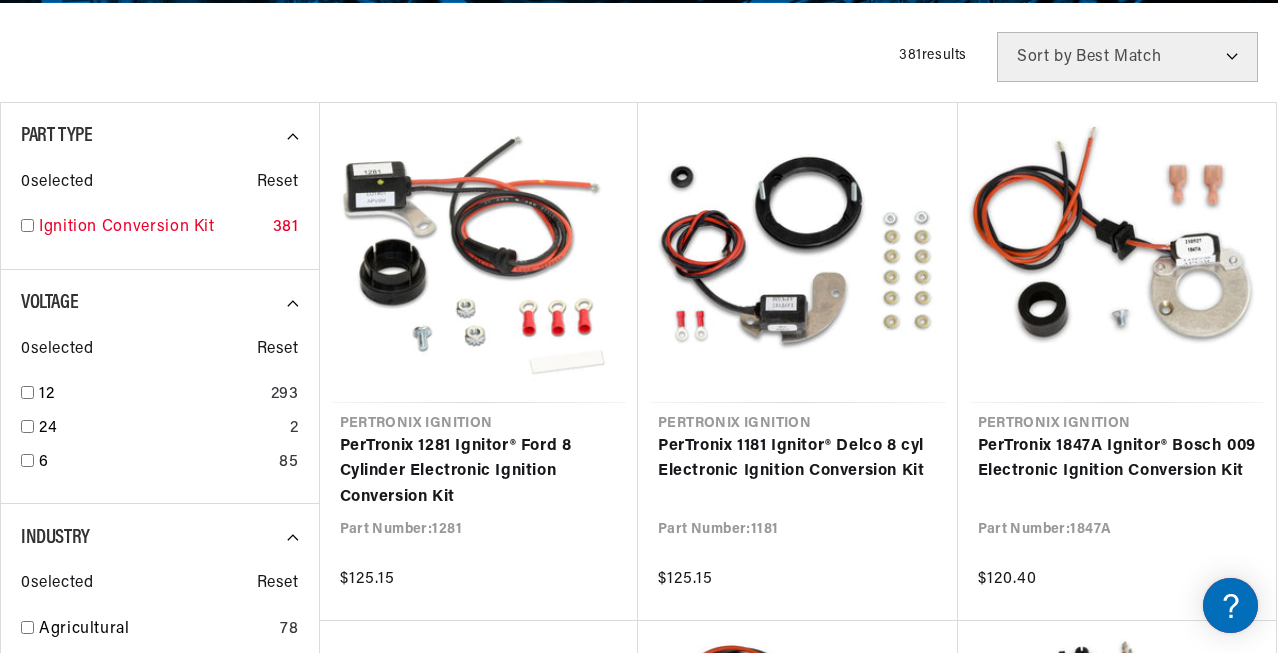 click at bounding box center (27, 225) 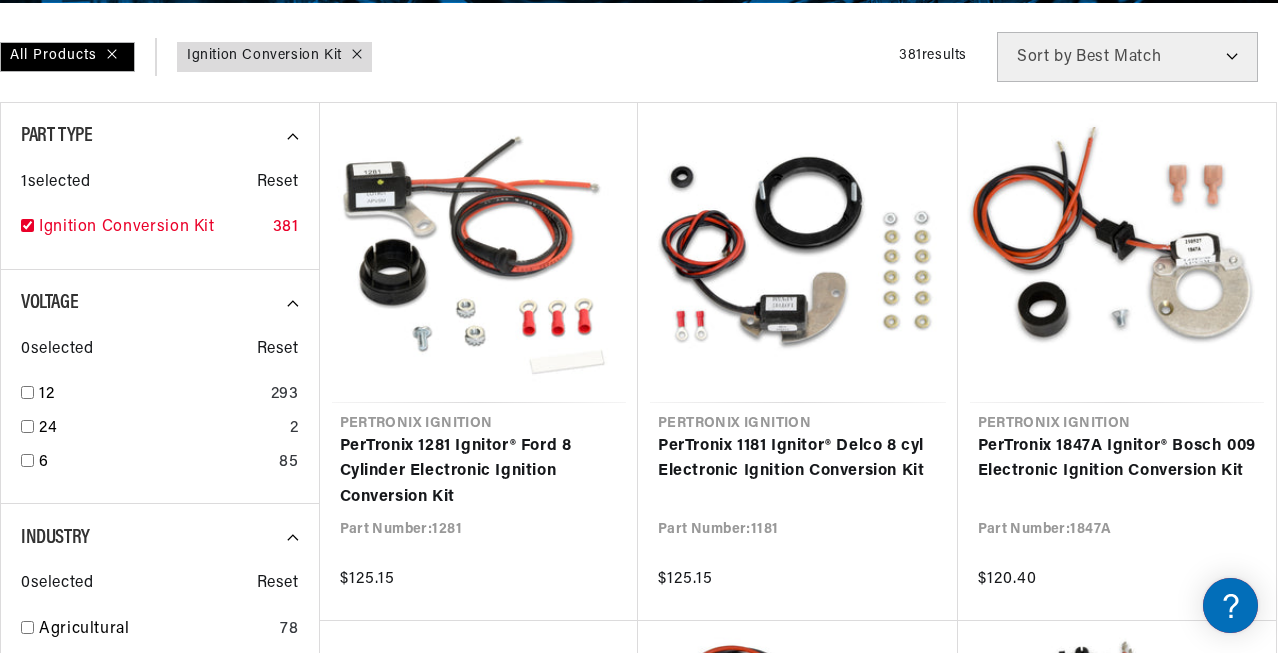 checkbox on "true" 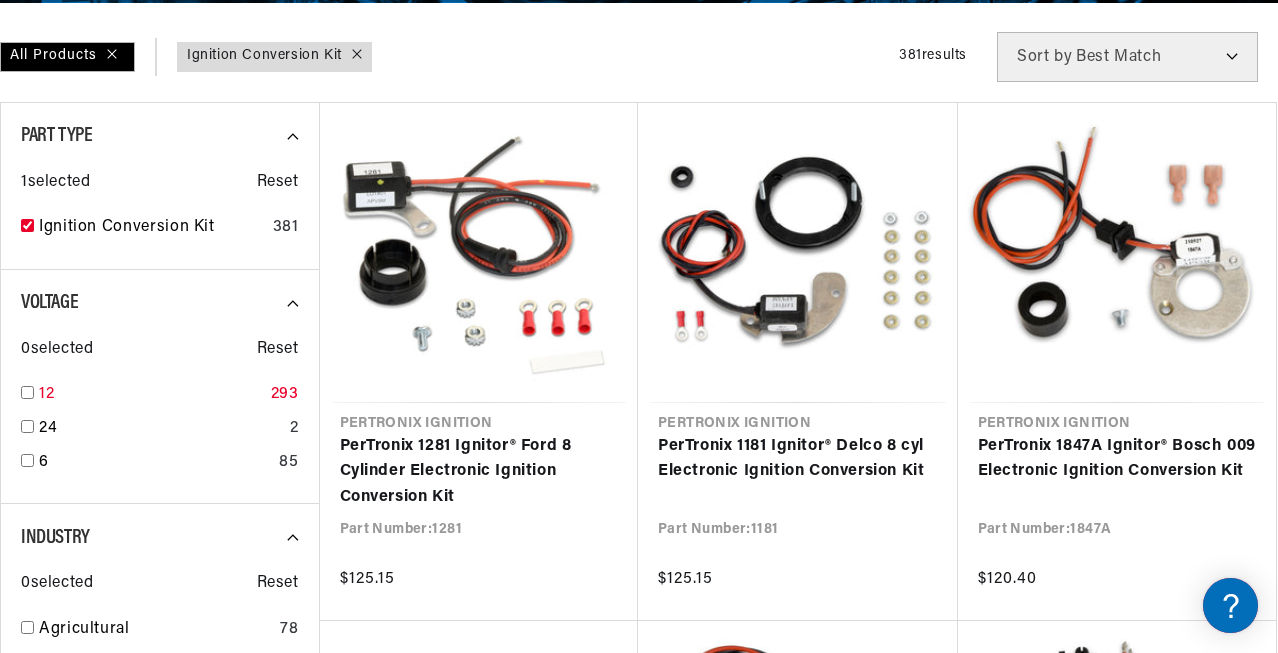 click at bounding box center [27, 392] 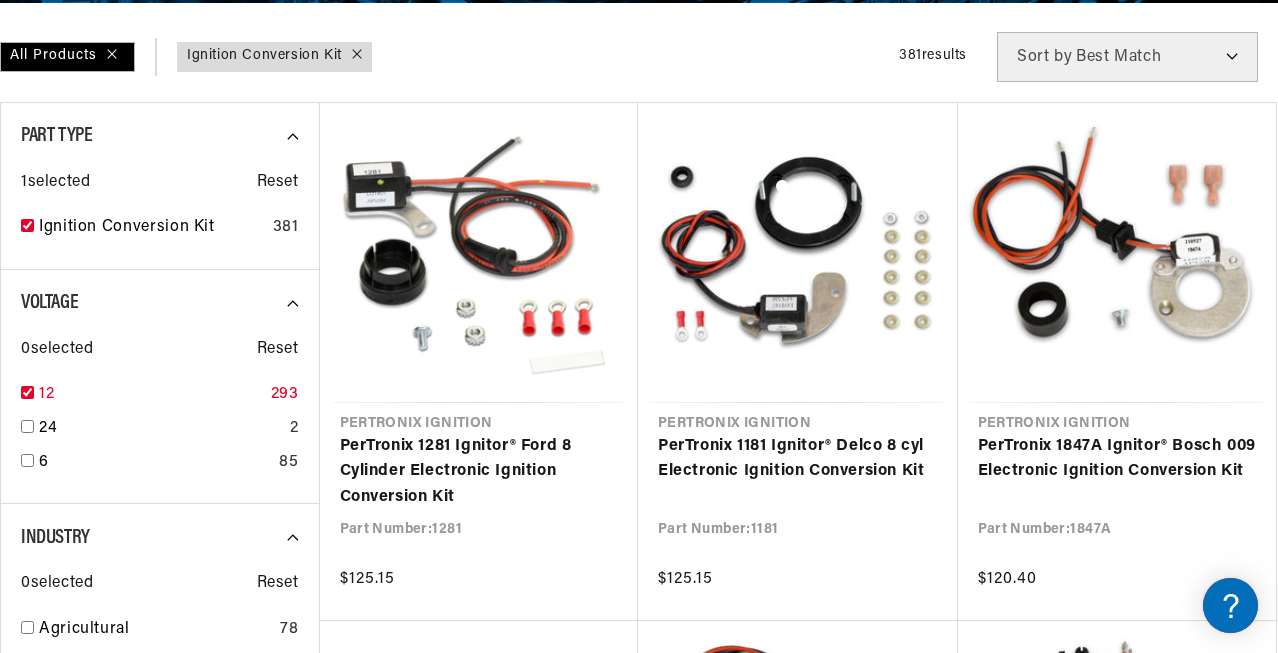 checkbox on "true" 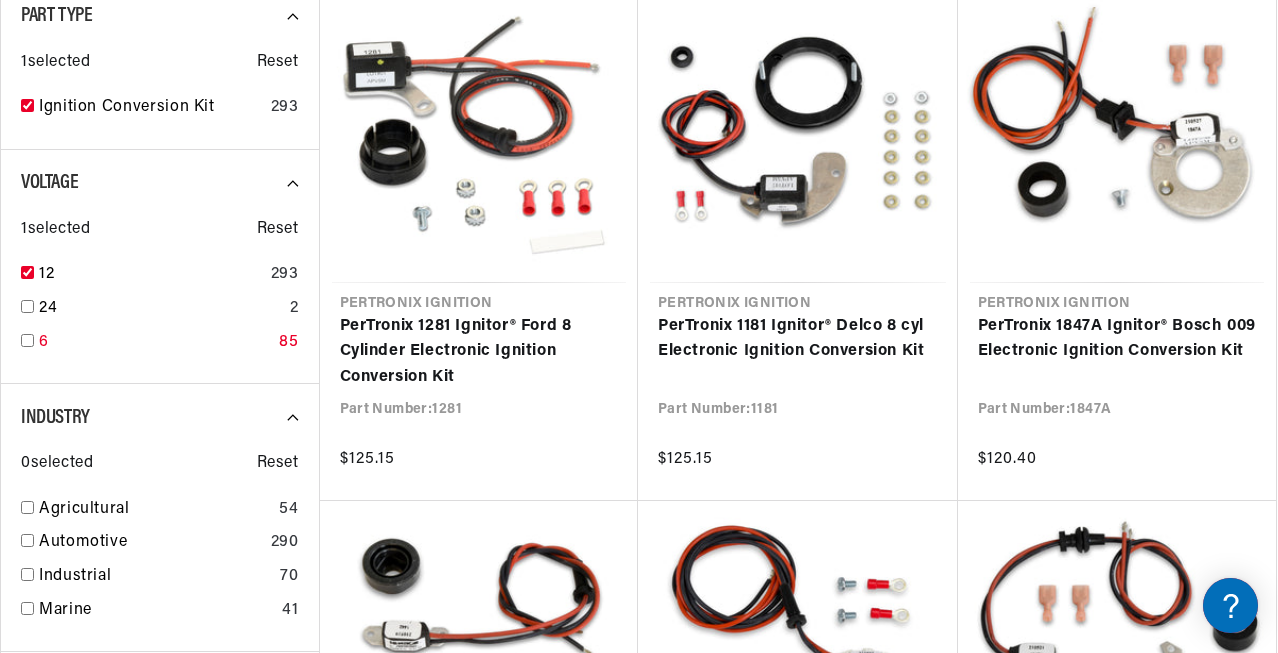 scroll, scrollTop: 634, scrollLeft: 0, axis: vertical 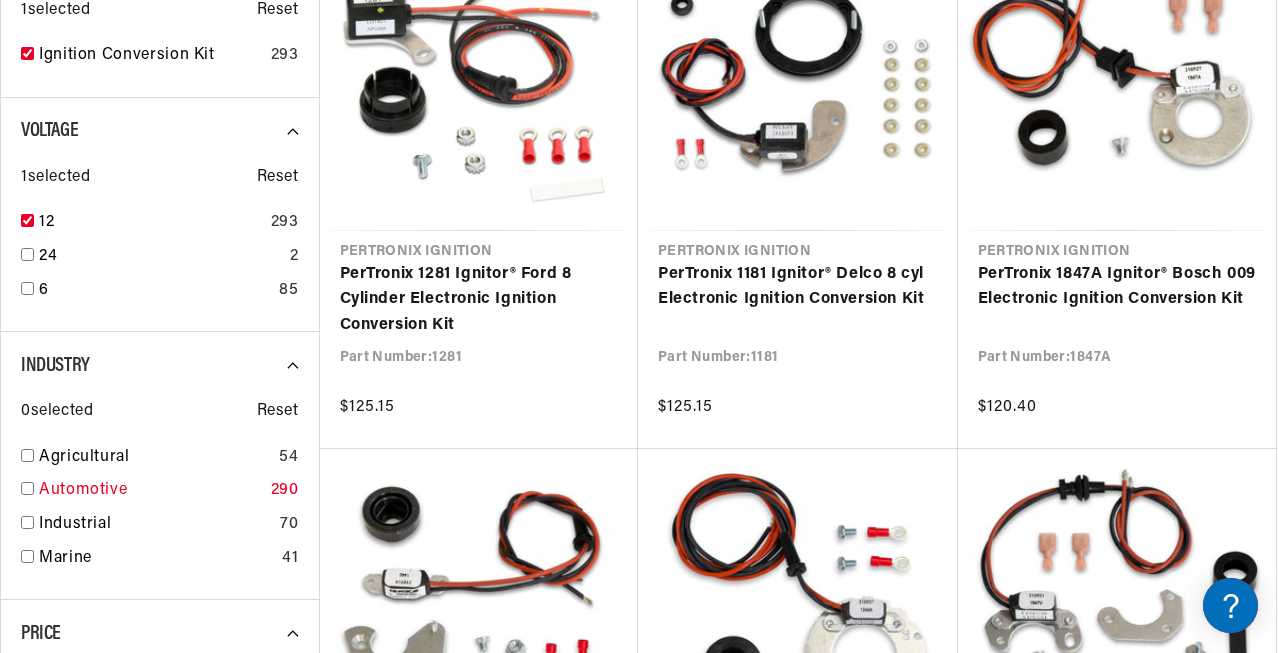 click at bounding box center (27, 488) 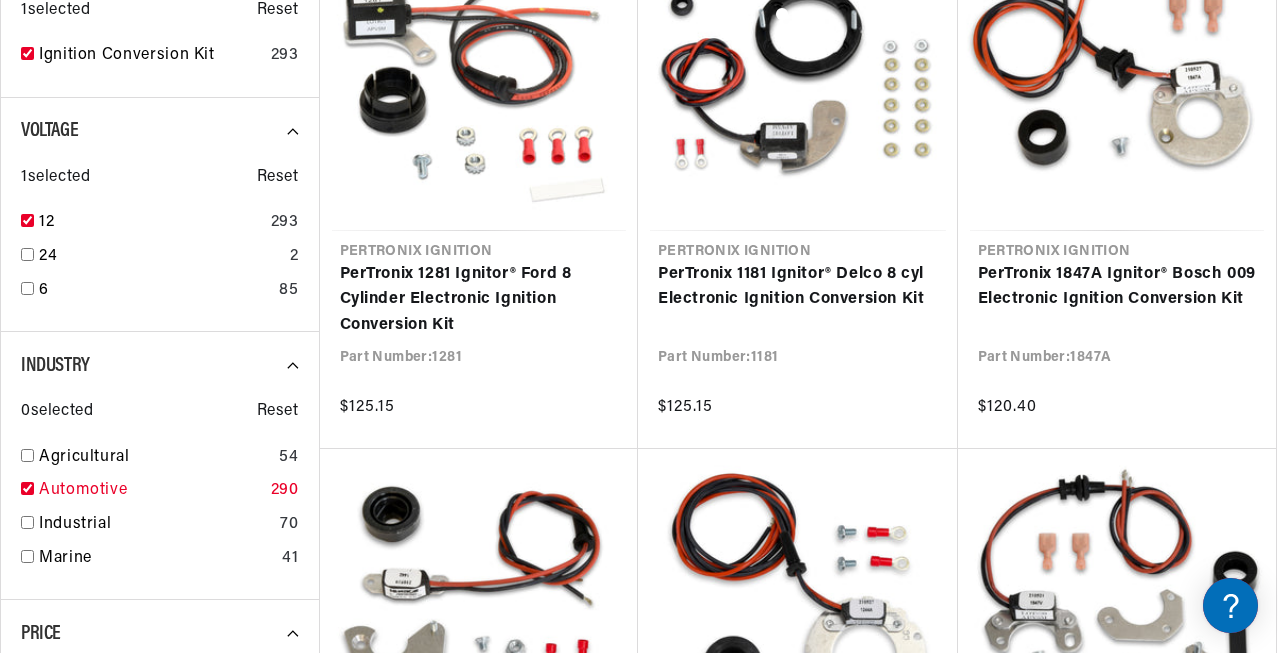 checkbox on "true" 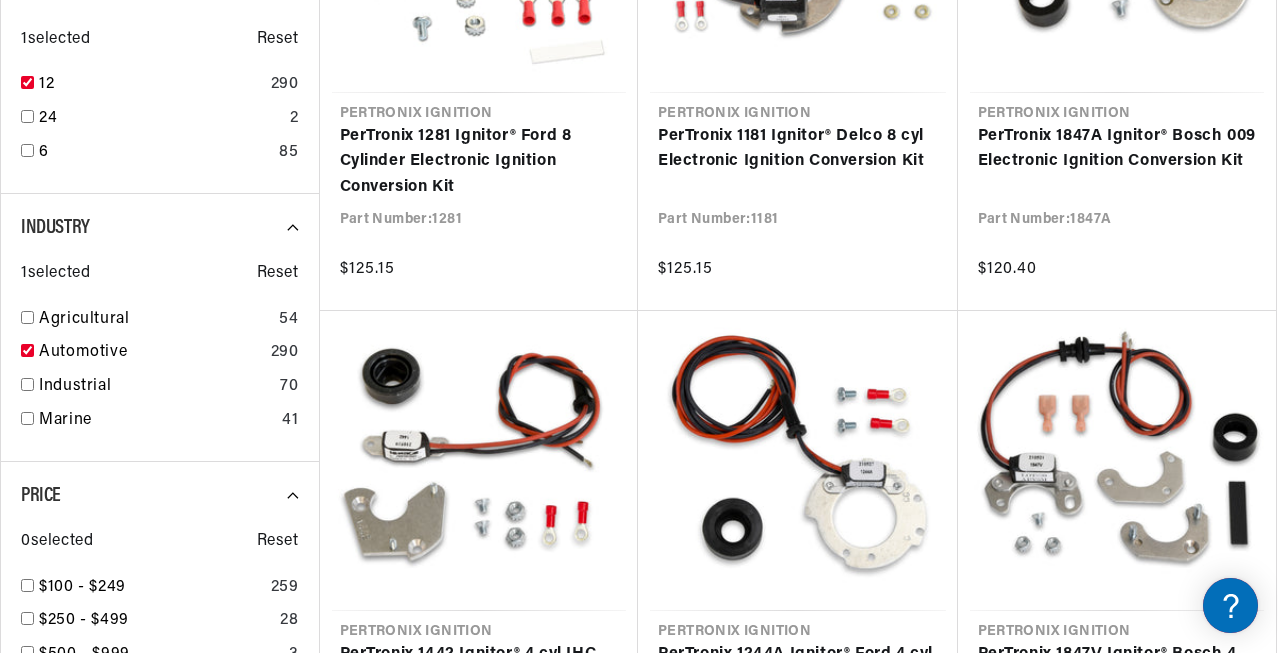 scroll, scrollTop: 872, scrollLeft: 0, axis: vertical 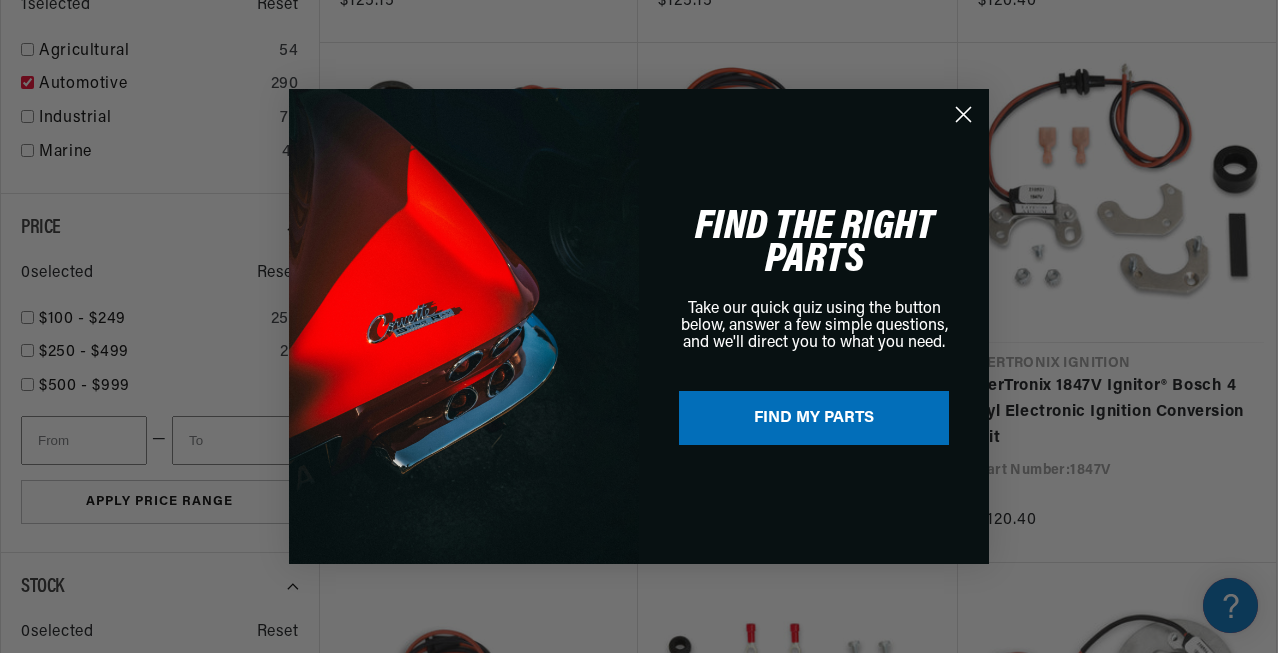 click 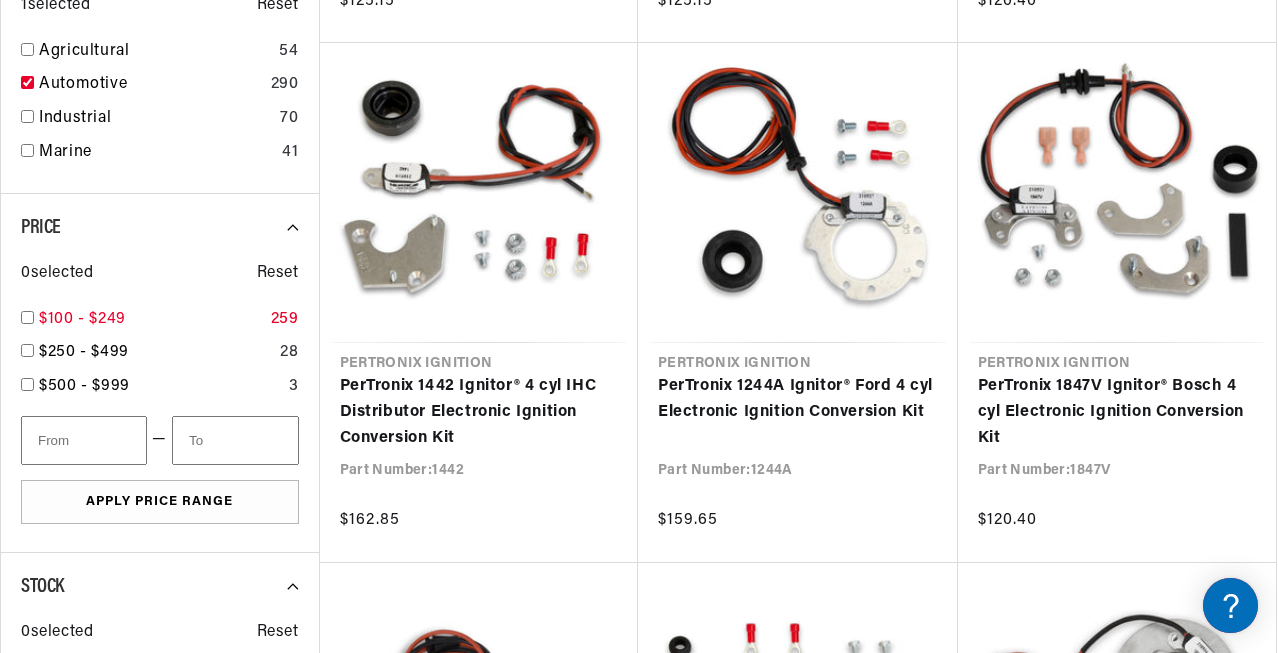 scroll, scrollTop: 0, scrollLeft: 0, axis: both 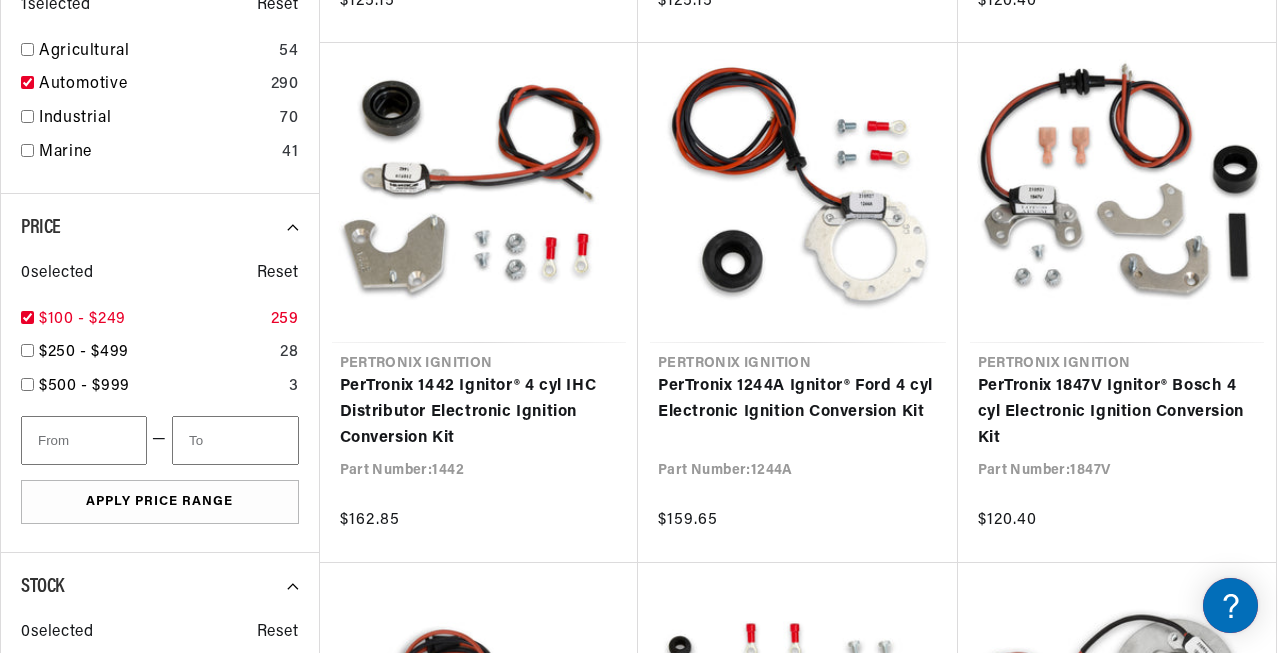 checkbox on "true" 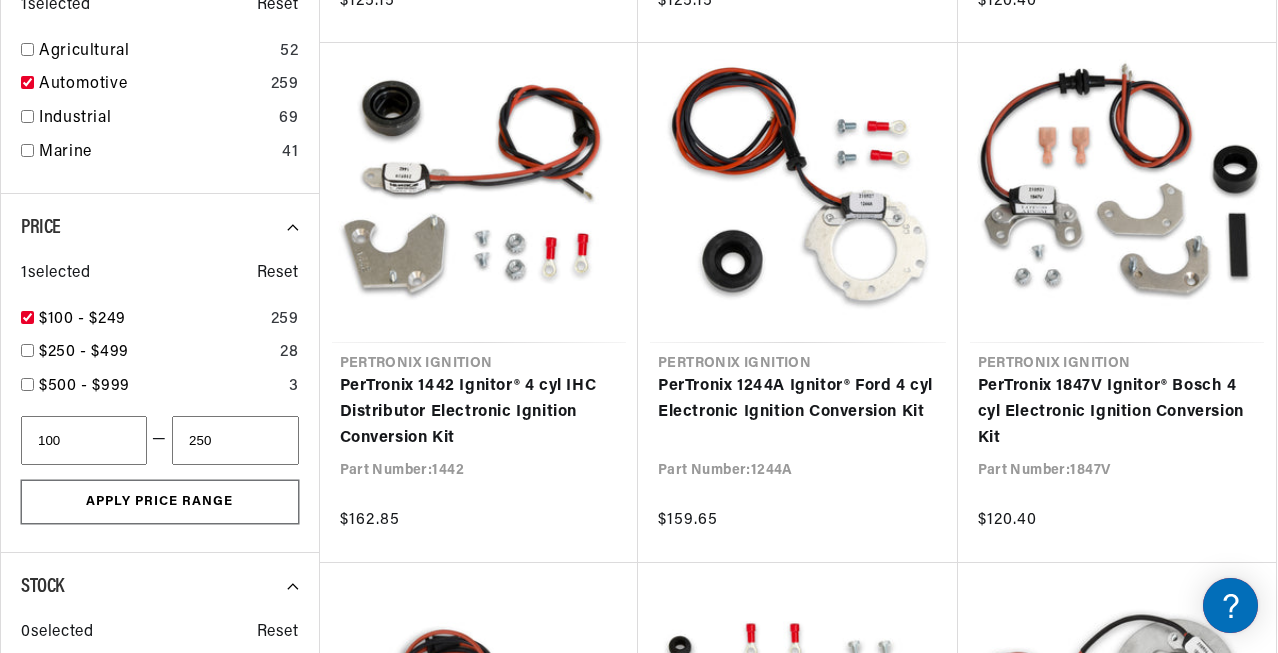 click on "Apply Price Range" at bounding box center (160, 502) 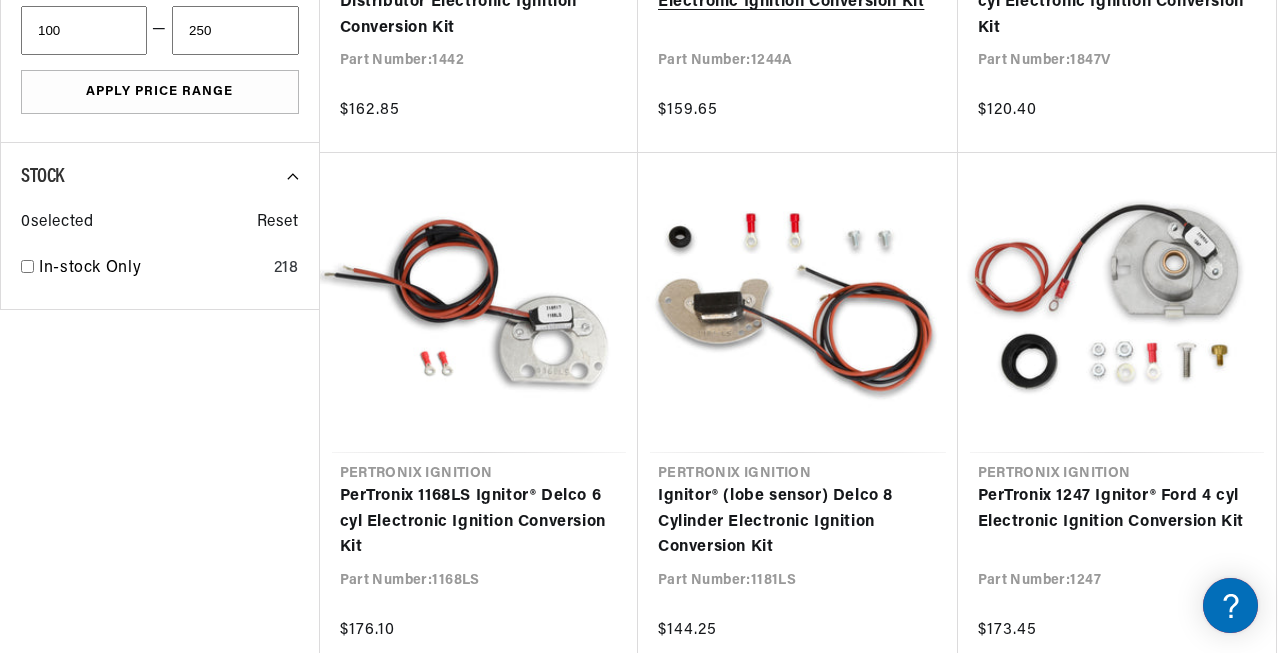 scroll, scrollTop: 1491, scrollLeft: 0, axis: vertical 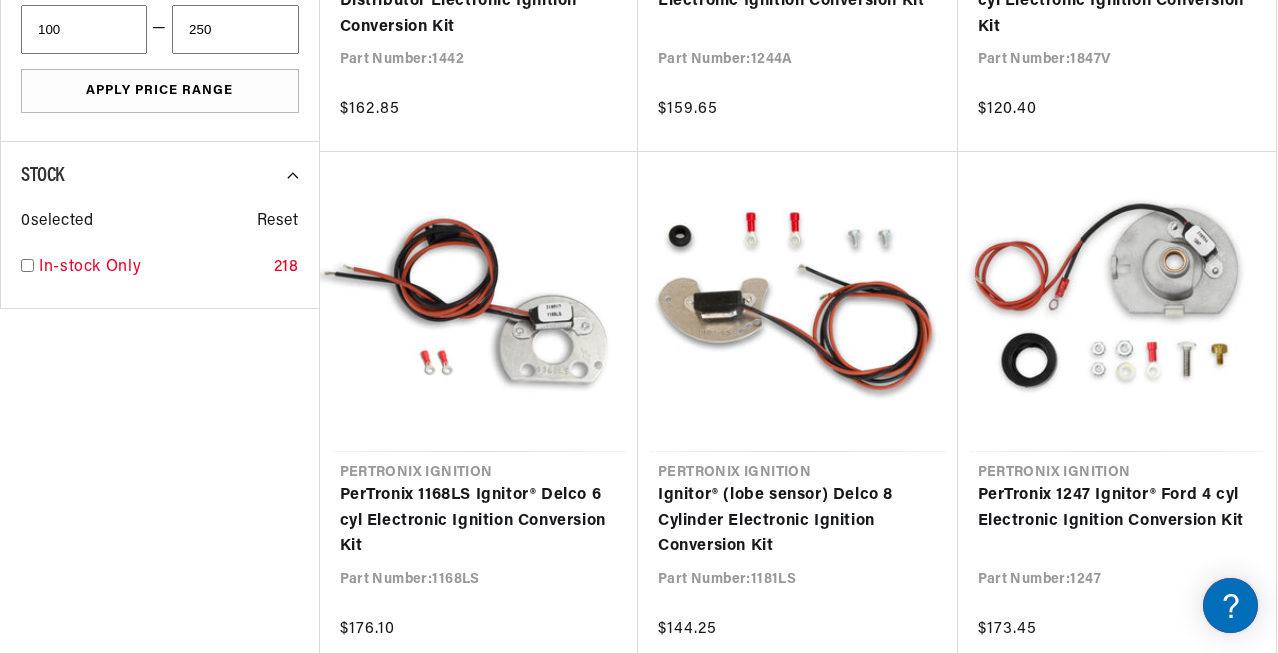 click on "In-stock Only 218" at bounding box center [160, 272] 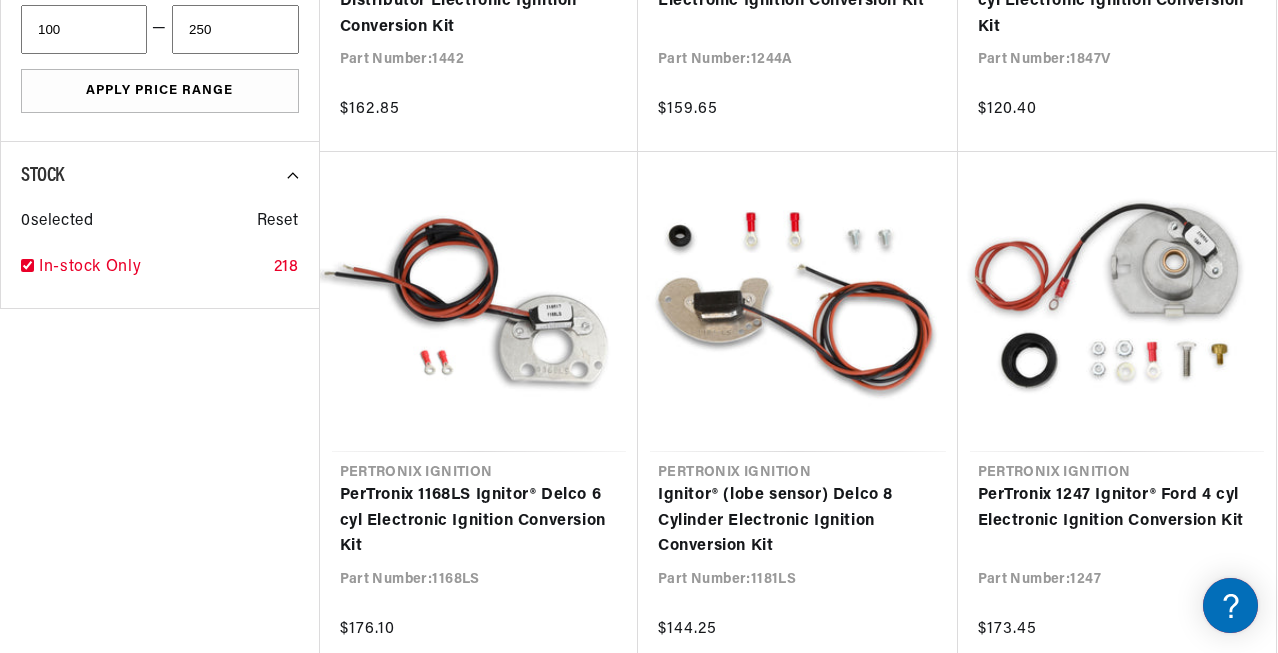 checkbox on "true" 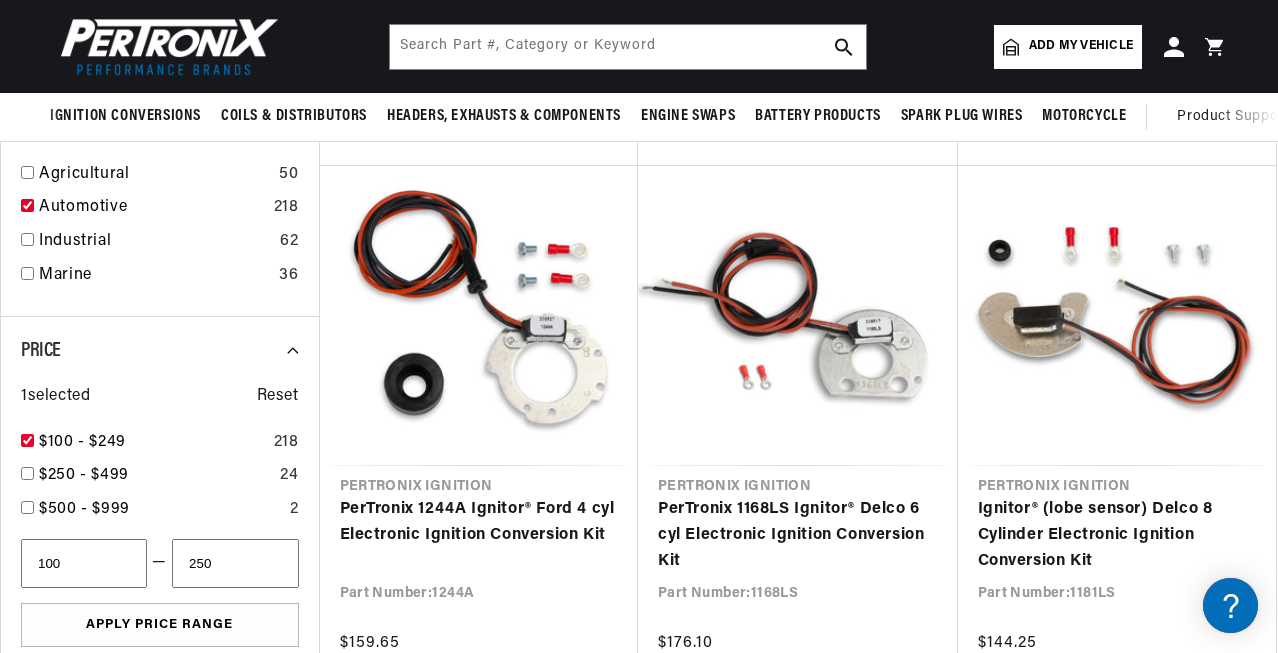 scroll, scrollTop: 972, scrollLeft: 0, axis: vertical 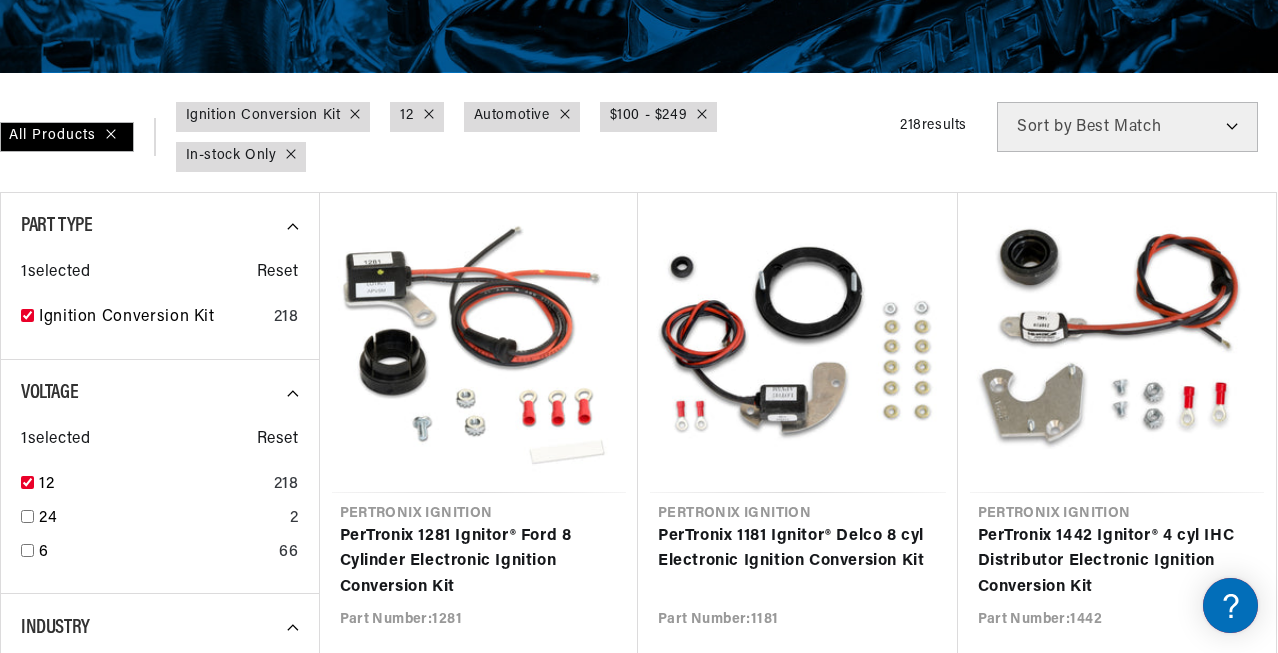 select on "title" 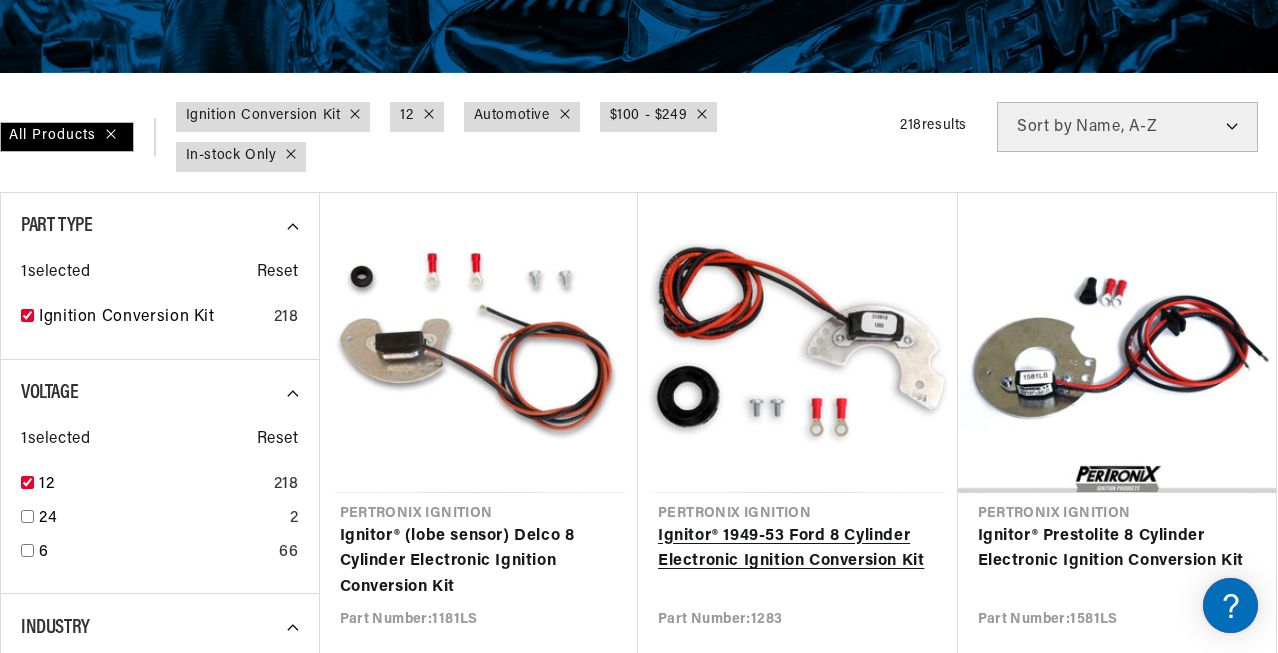 scroll, scrollTop: 0, scrollLeft: 747, axis: horizontal 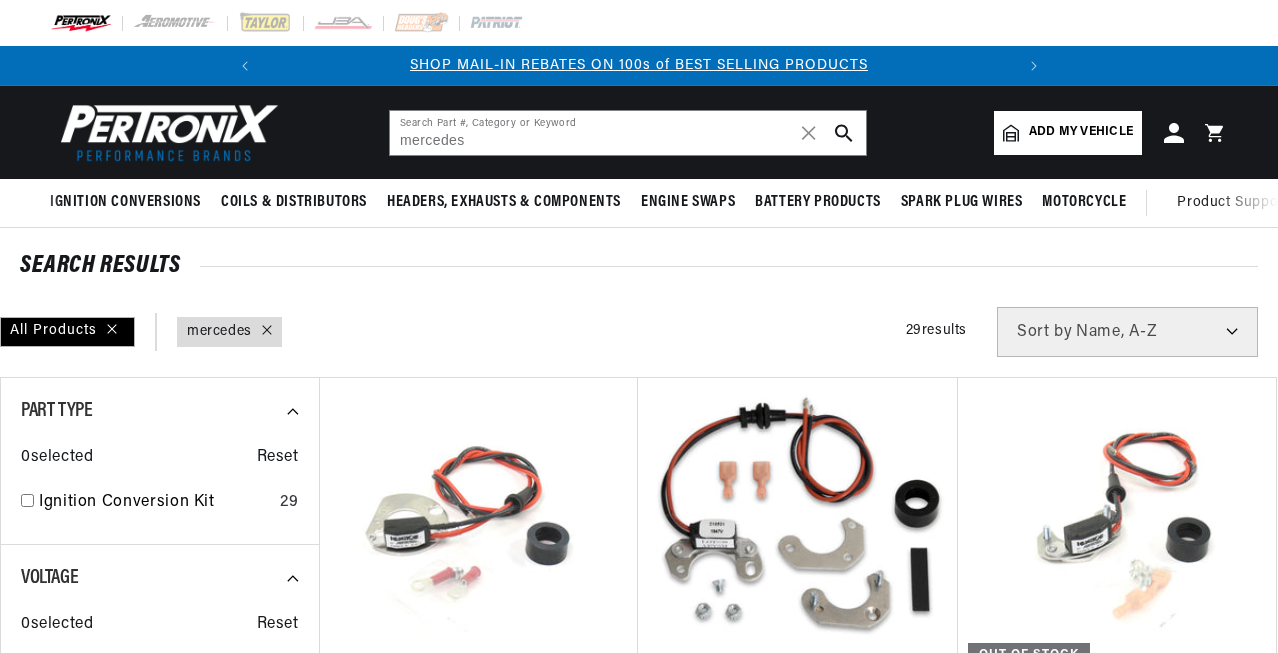 select on "title" 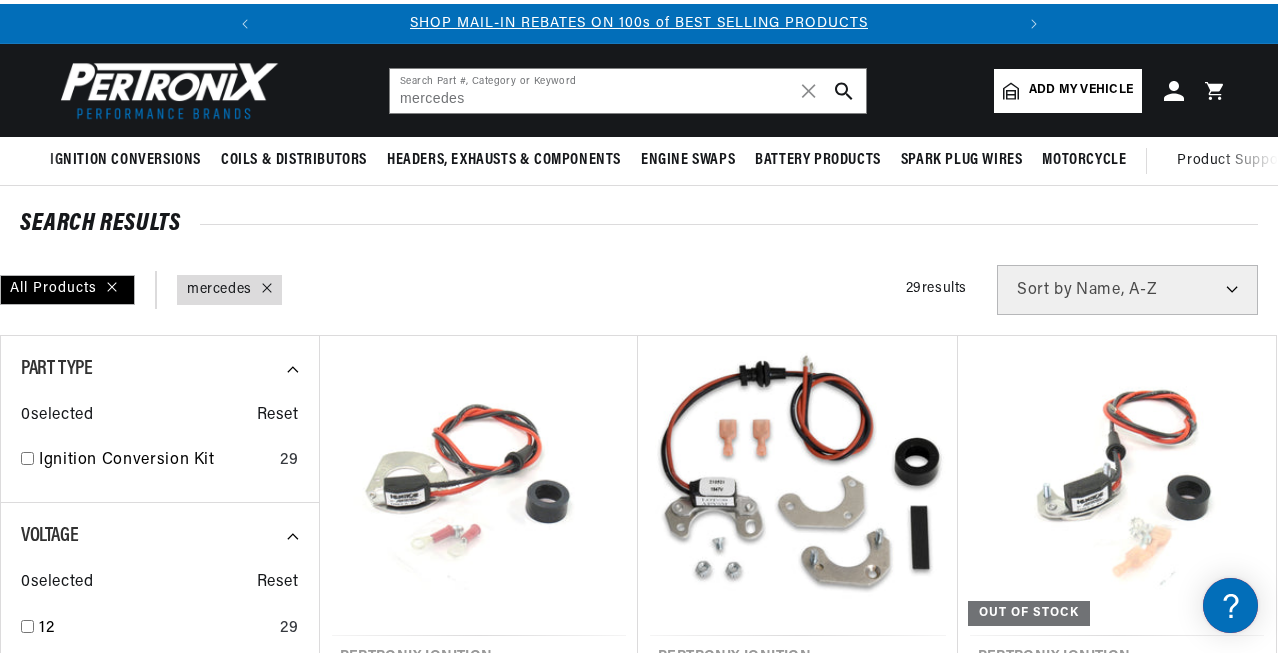 scroll, scrollTop: 0, scrollLeft: 0, axis: both 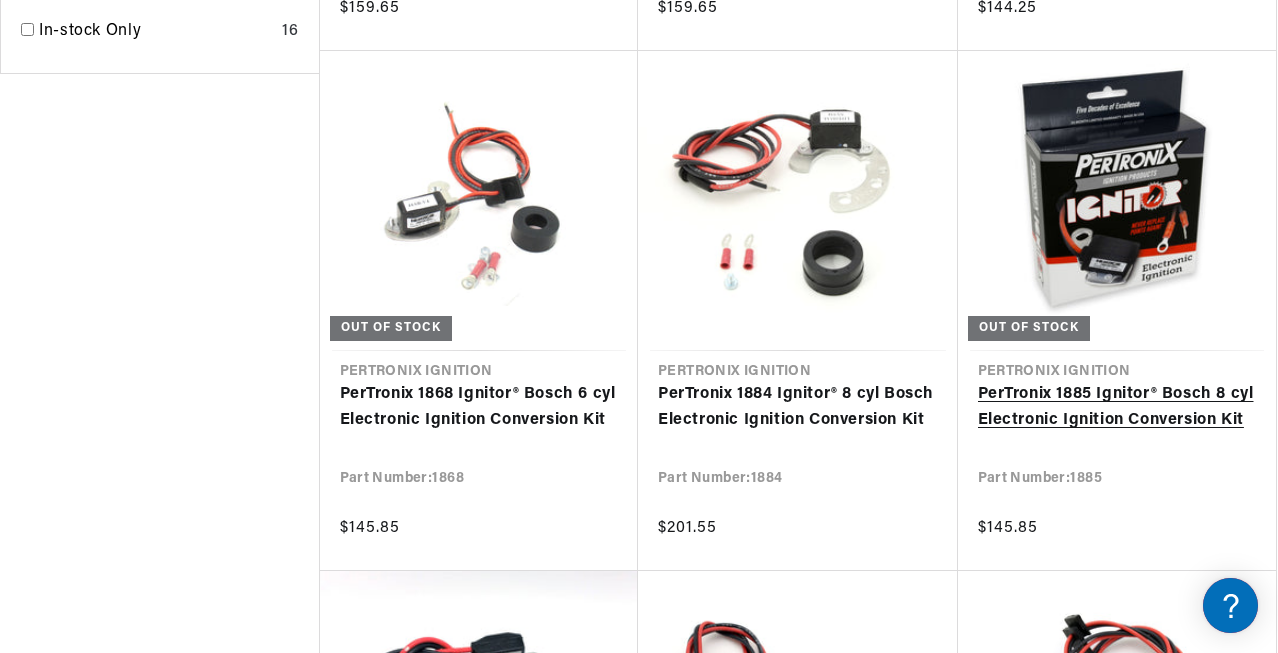 click on "PerTronix 1885 Ignitor® Bosch 8 cyl Electronic Ignition Conversion Kit" at bounding box center (1117, 407) 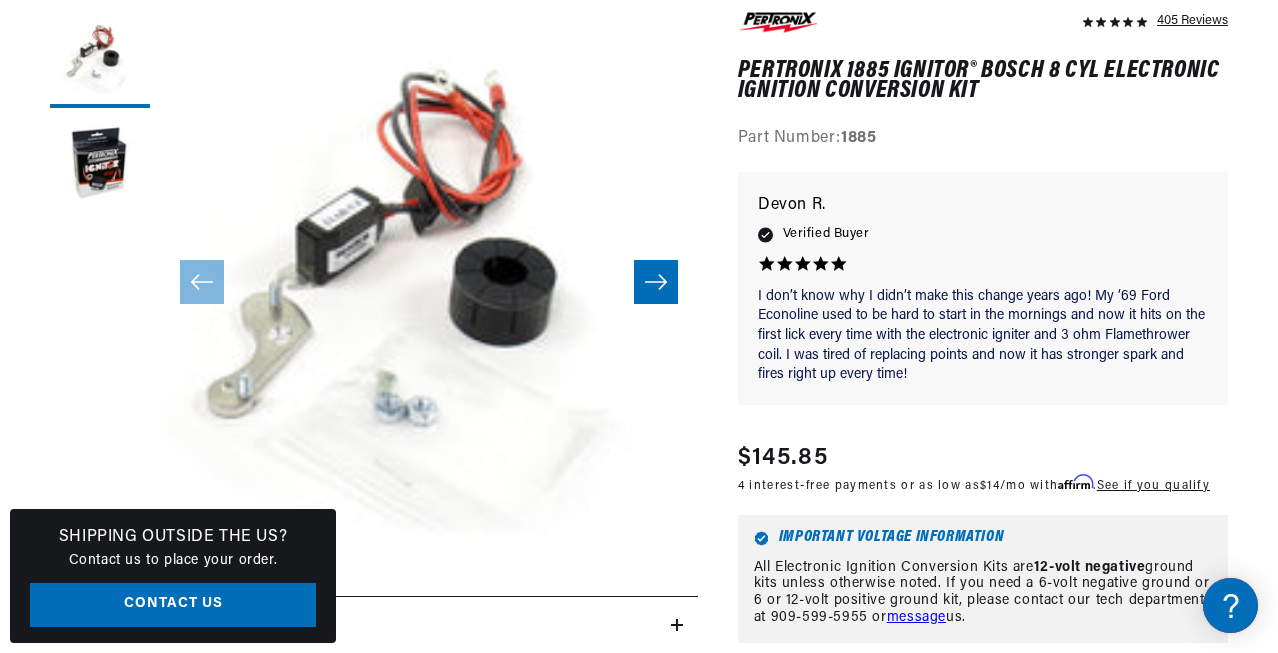 scroll, scrollTop: 296, scrollLeft: 0, axis: vertical 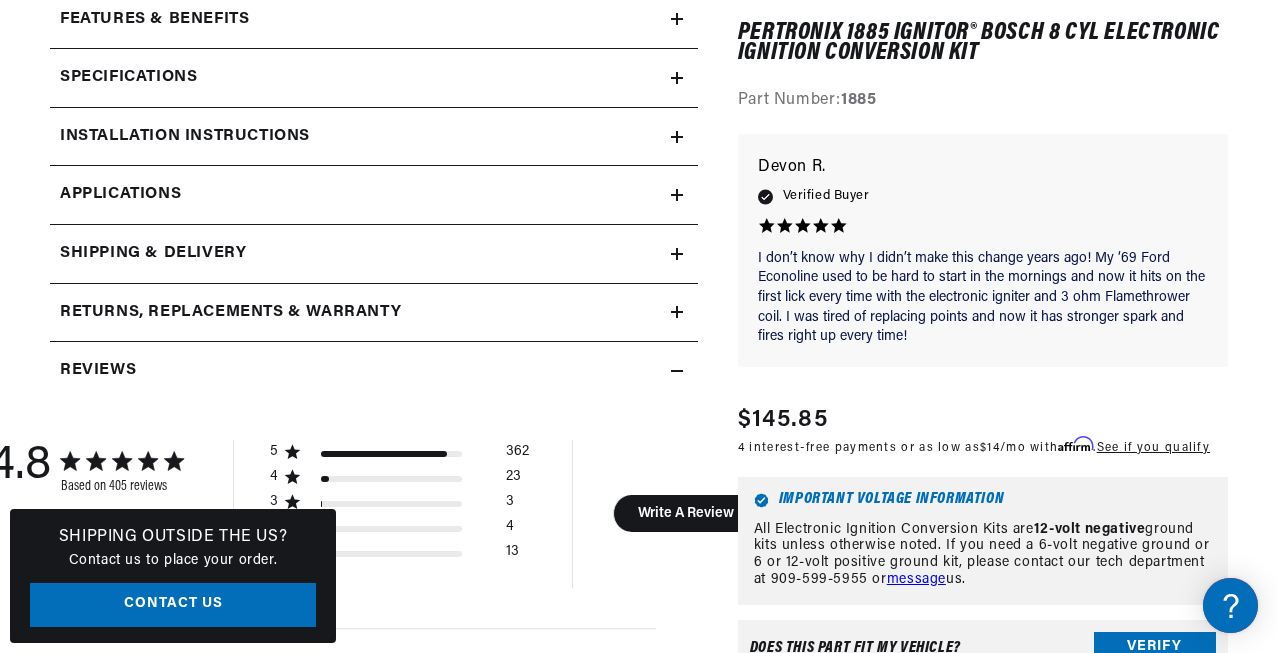 click on "Verify" at bounding box center [1155, 648] 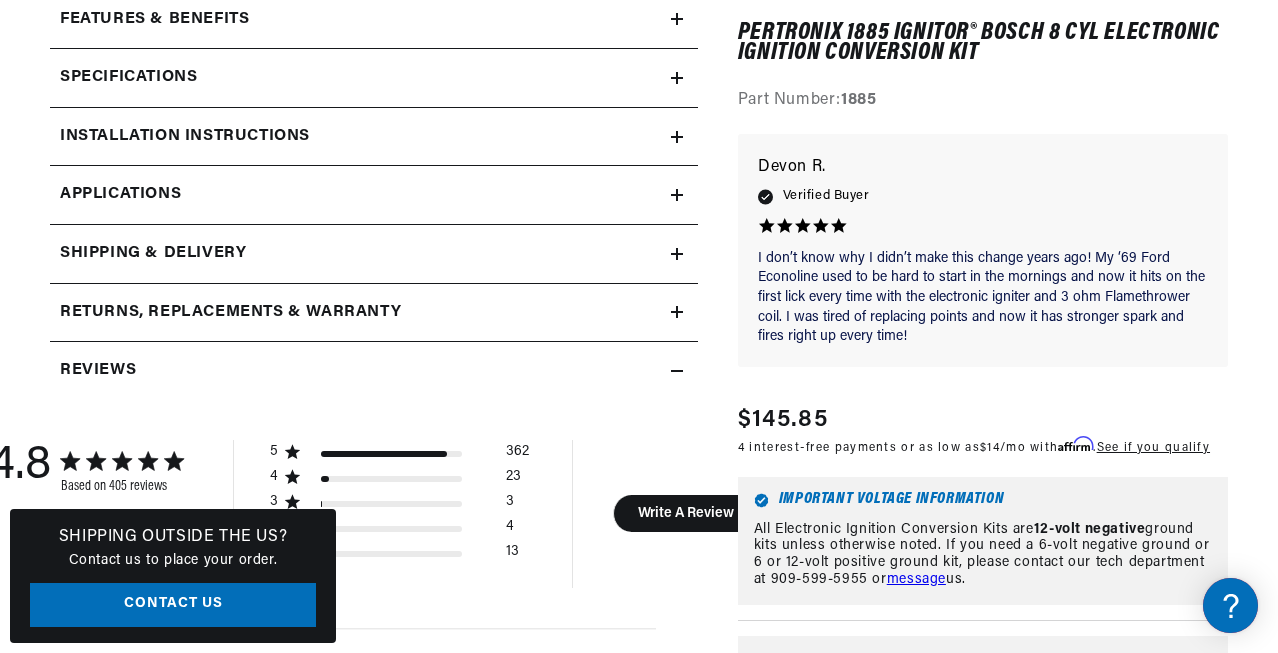 scroll, scrollTop: 0, scrollLeft: 0, axis: both 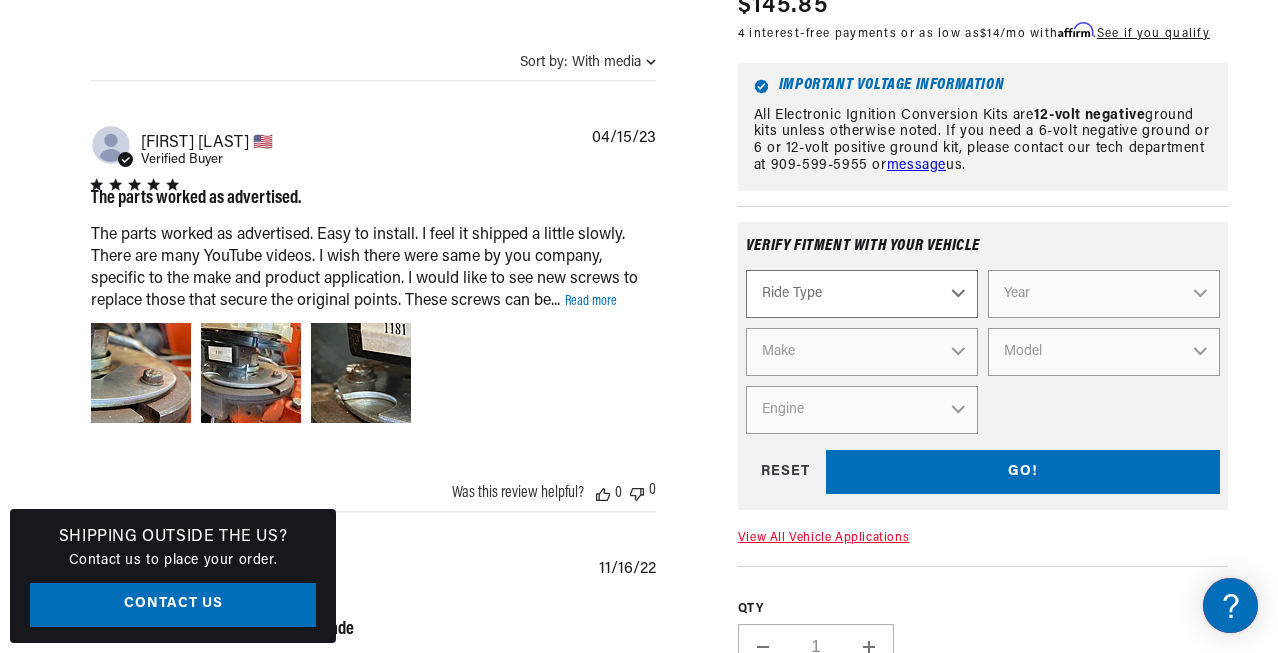 select on "Automotive" 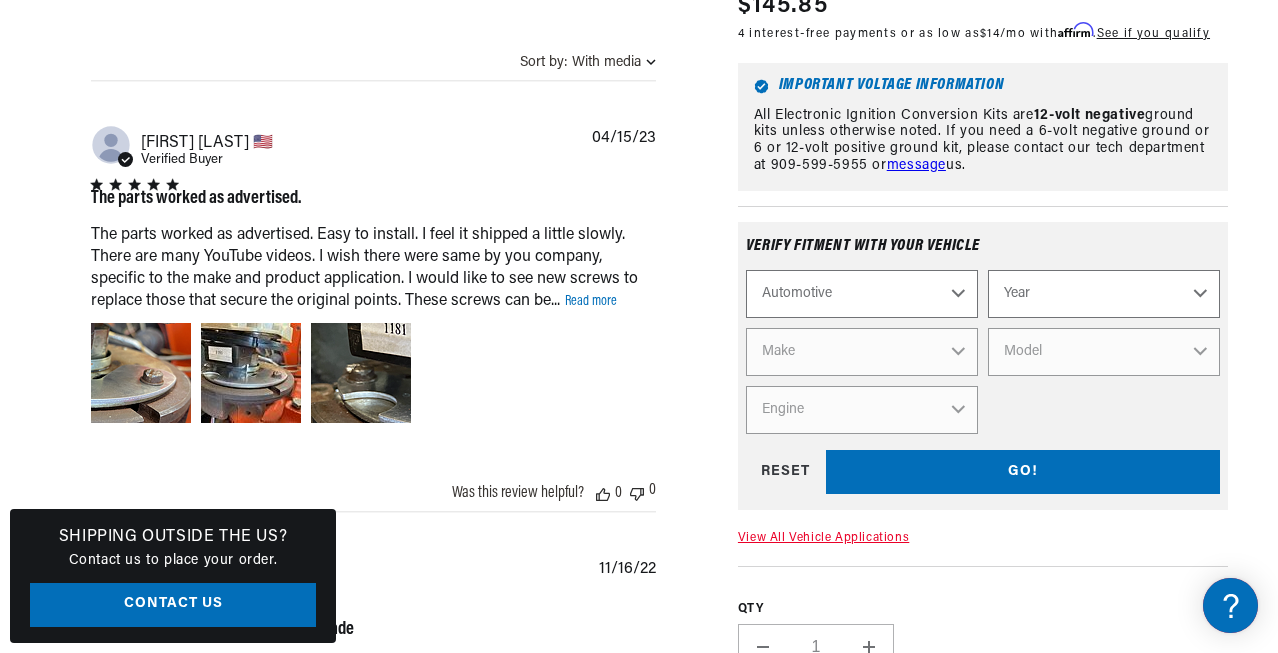 scroll, scrollTop: 0, scrollLeft: 313, axis: horizontal 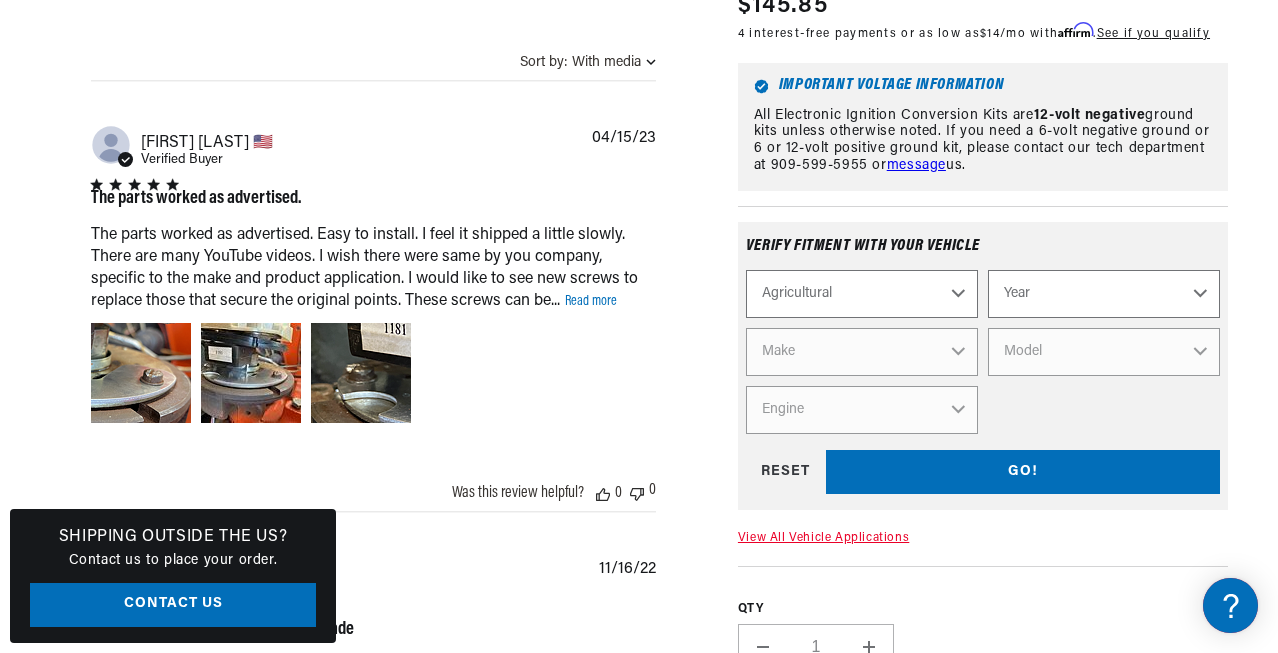 select on "Automotive" 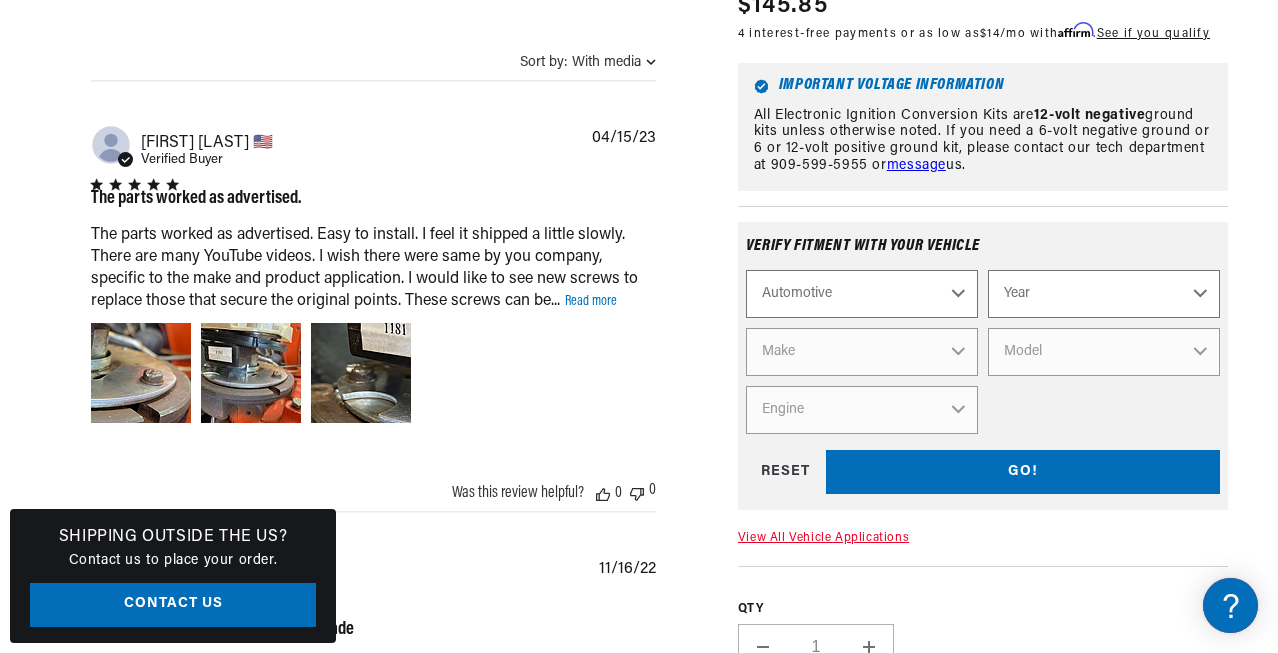 scroll, scrollTop: 0, scrollLeft: 747, axis: horizontal 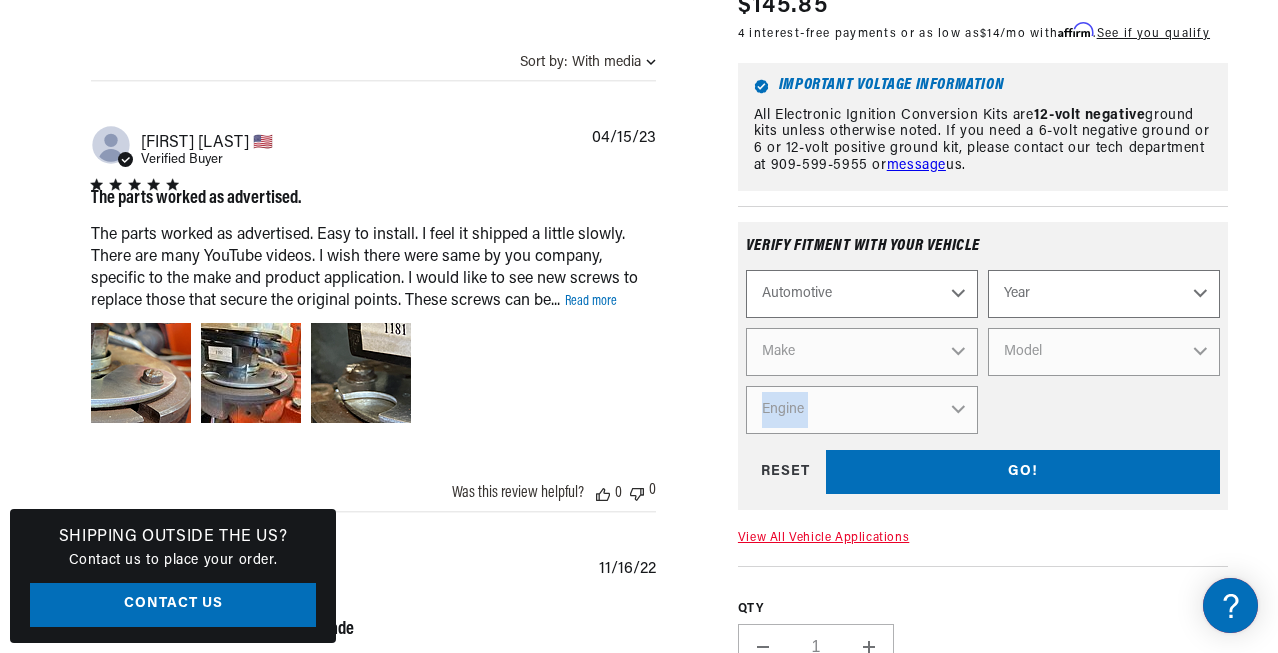 click on "Automotive
Agricultural
Industrial
Marine
Motorcycle
Year
2022
2021
2020
2019
2018
2017
2016
2015
2014
2013
2012
2011
2010
2009
2008
2007
2006
2005
2004
2003
2002
2001
2000
1999
1998
1997
1996
1995
1994
1993
1992 1991" at bounding box center (983, 352) 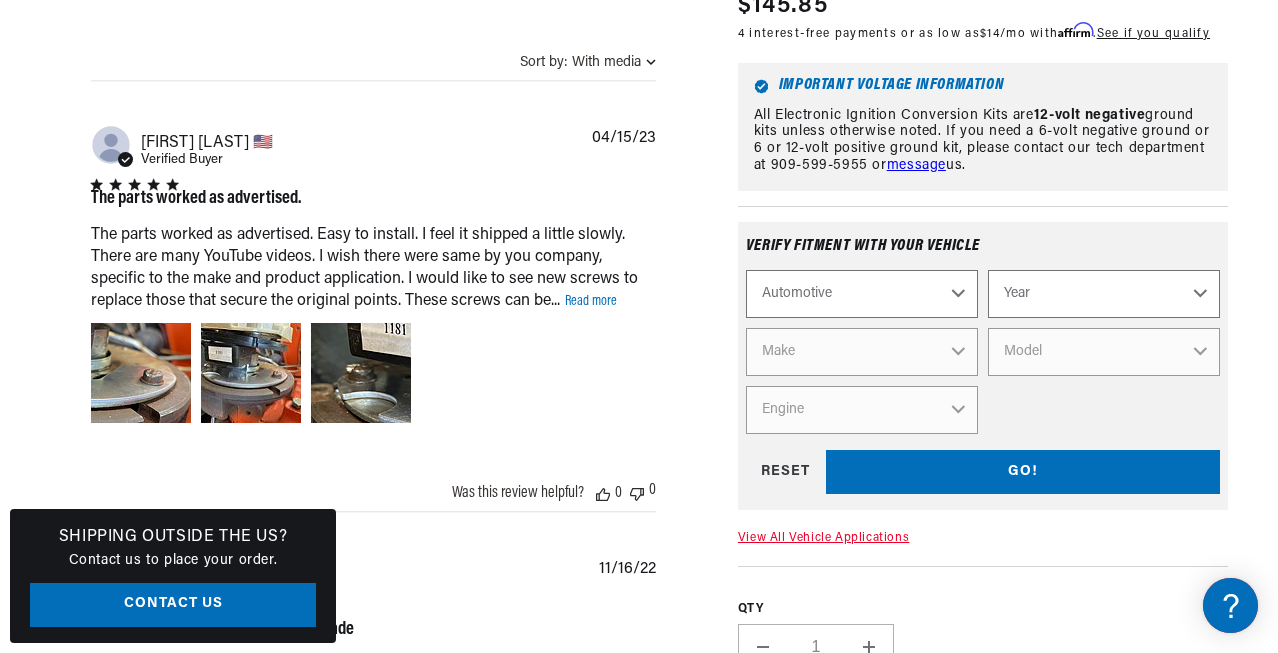 click on "Automotive
Agricultural
Industrial
Marine
Motorcycle
Year
2022
2021
2020
2019
2018
2017
2016
2015
2014
2013
2012
2011
2010
2009
2008
2007
2006
2005
2004
2003
2002
2001
2000
1999
1998
1997
1996
1995
1994
1993
1992 1991" at bounding box center [983, 352] 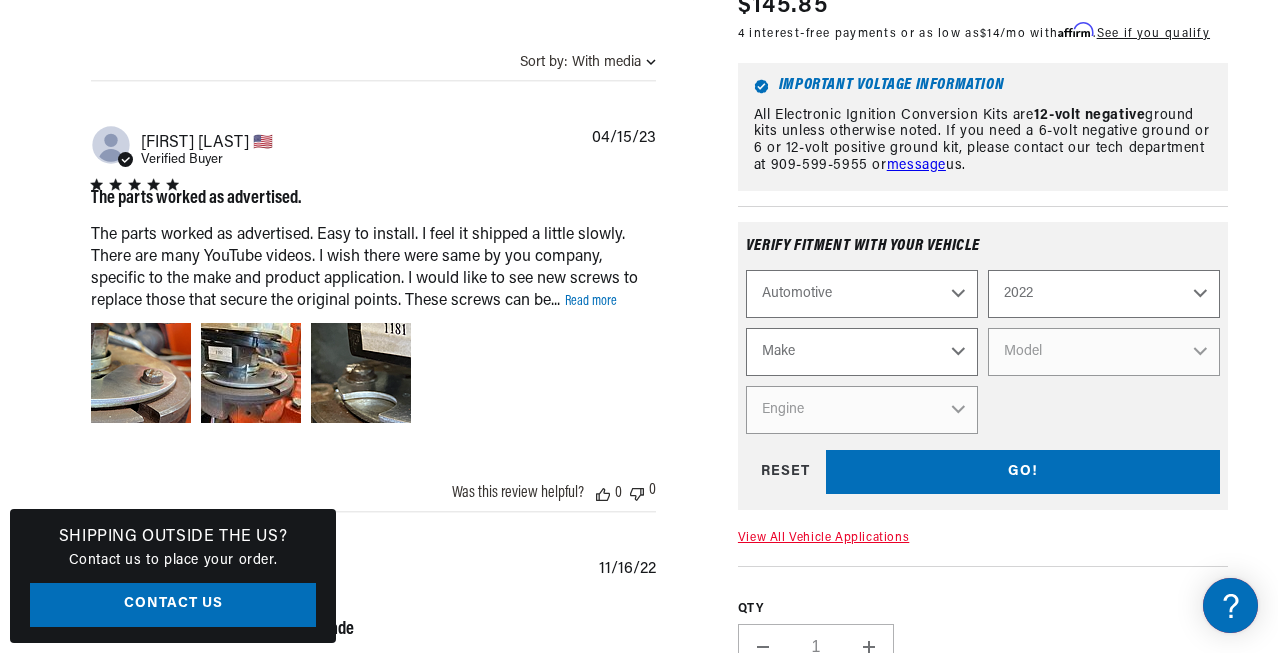 scroll, scrollTop: 0, scrollLeft: 747, axis: horizontal 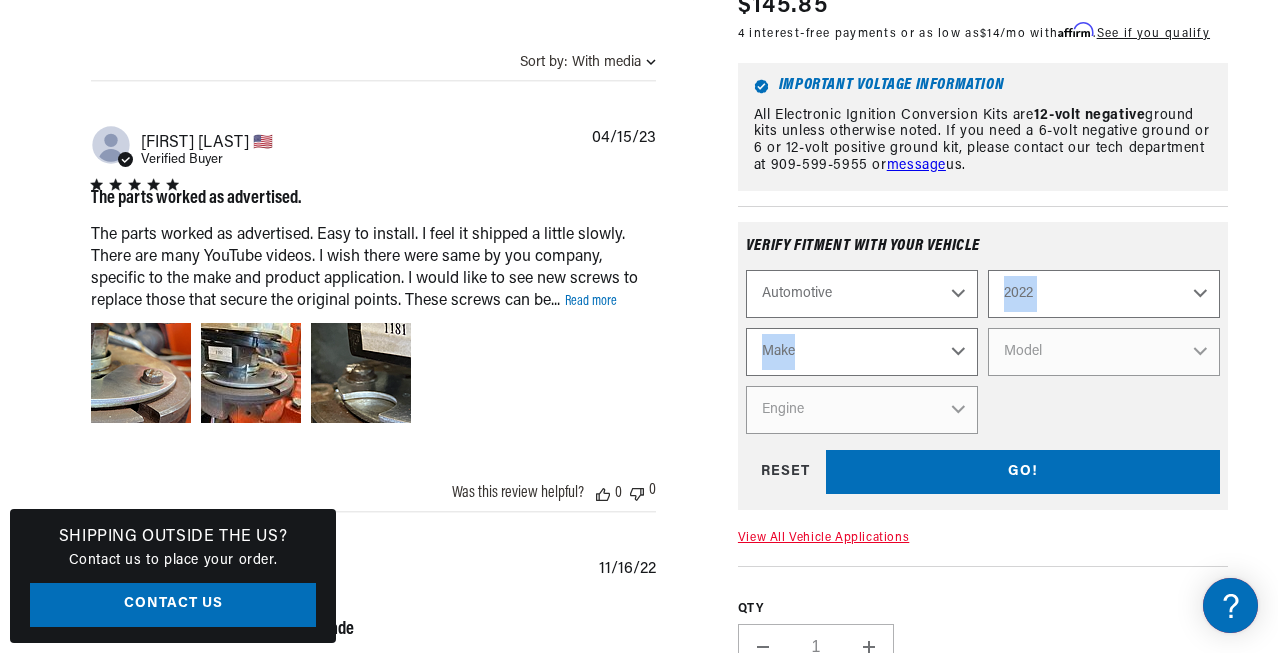 drag, startPoint x: 983, startPoint y: 434, endPoint x: 1201, endPoint y: 370, distance: 227.20035 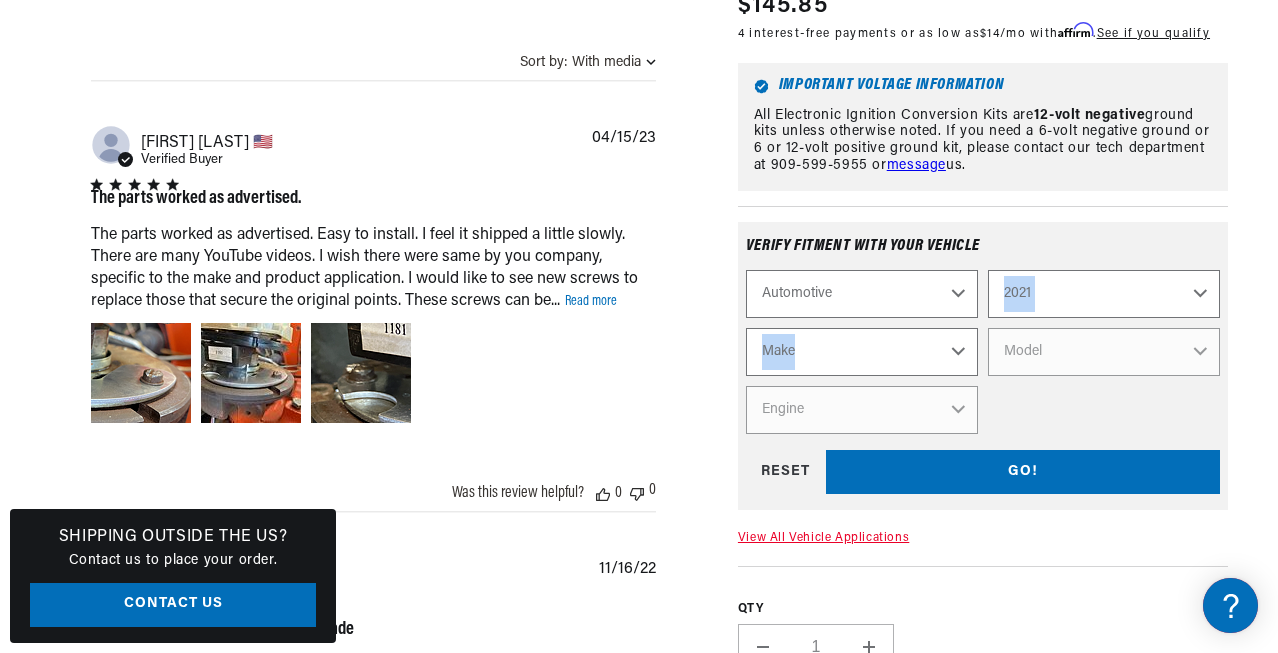 scroll, scrollTop: 0, scrollLeft: 0, axis: both 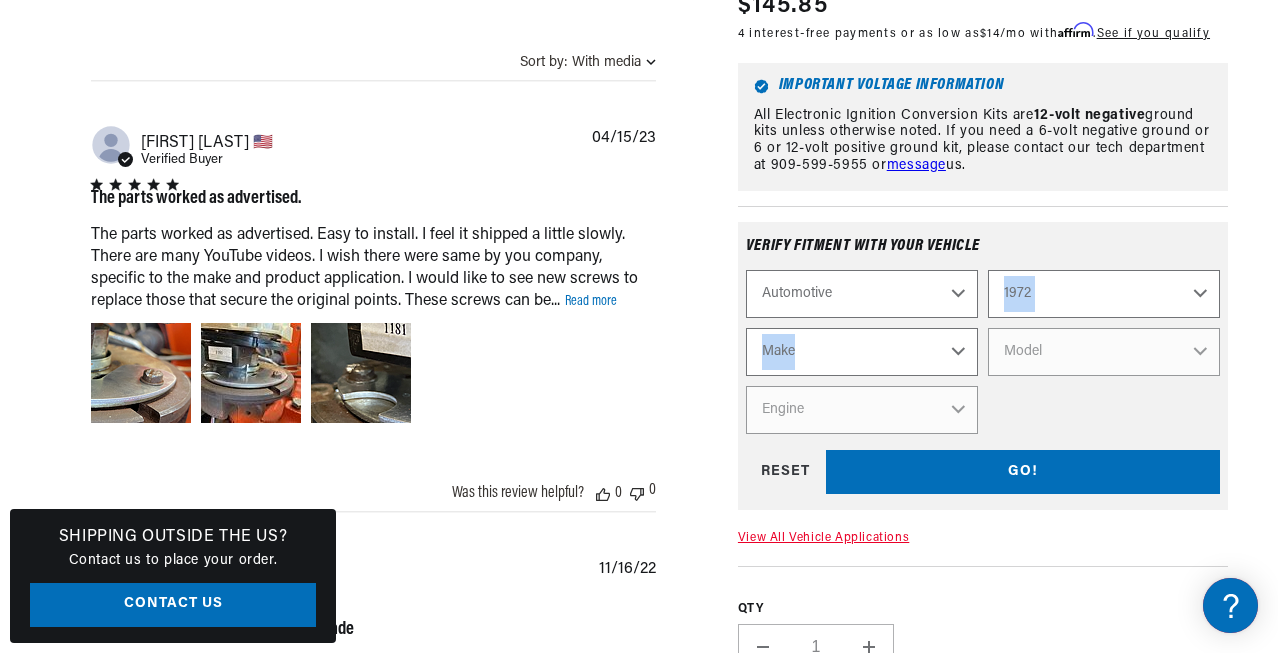 select on "Mercedes-Benz" 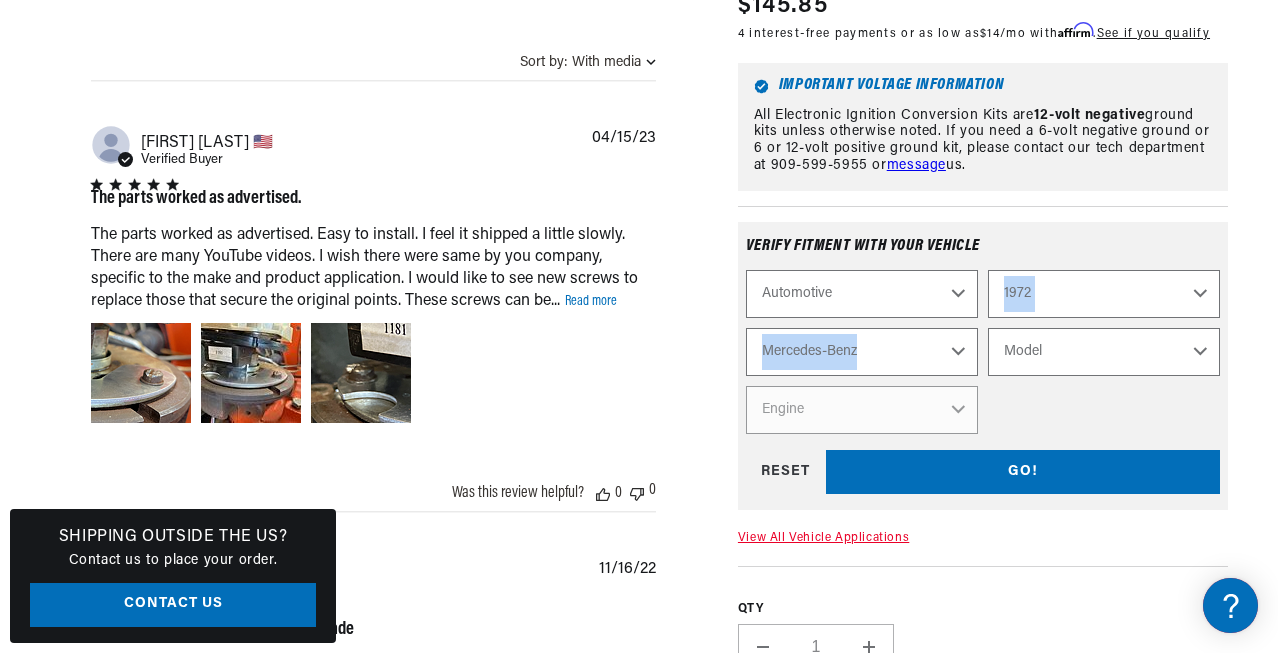 scroll, scrollTop: 0, scrollLeft: 0, axis: both 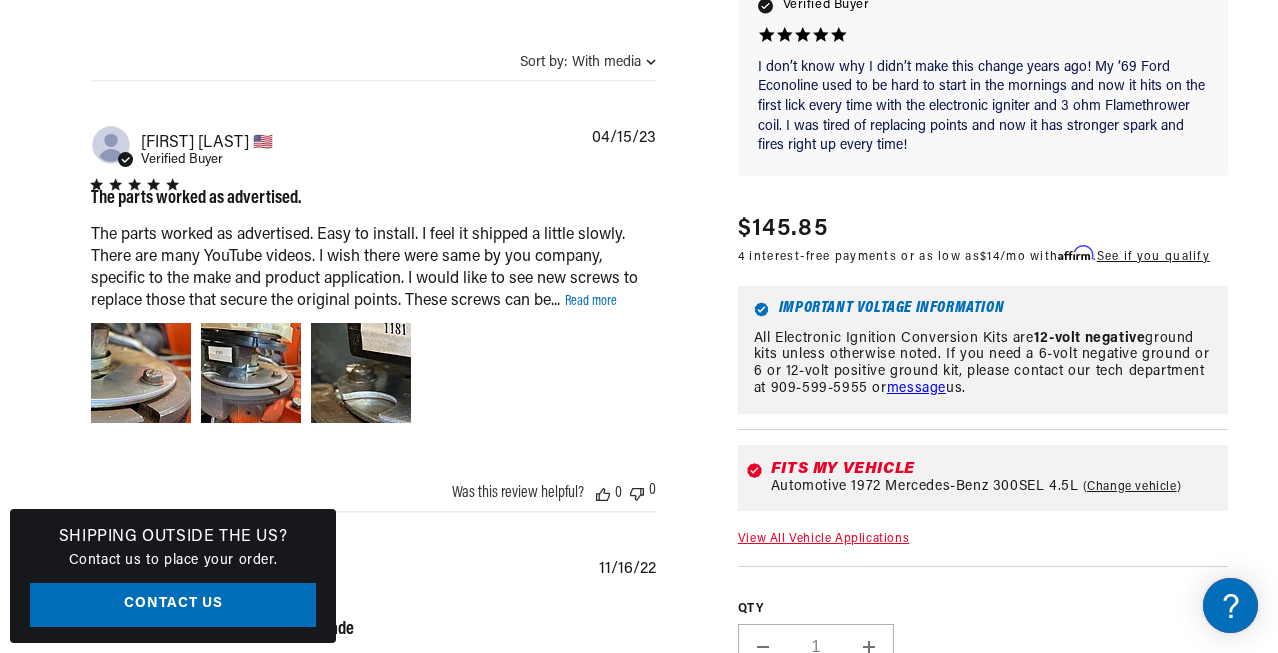 click on "All Electronic Ignition Conversion Kits are  12-volt negative  ground kits unless otherwise noted. If you need a 6-volt negative ground or 6 or 12-volt positive ground kit, please contact our tech department at 909-599-5955 or  message  us." at bounding box center [983, 363] 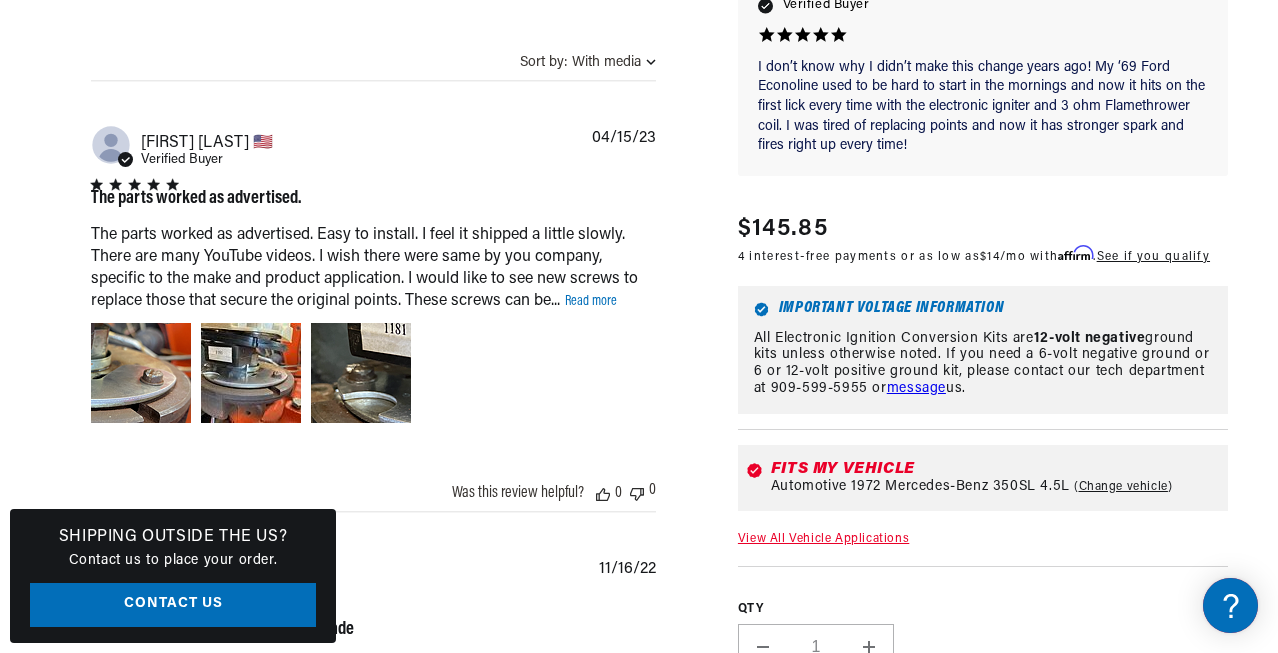 click on "All Electronic Ignition Conversion Kits are  12-volt negative  ground kits unless otherwise noted. If you need a 6-volt negative ground or 6 or 12-volt positive ground kit, please contact our tech department at 909-599-5955 or  message  us." at bounding box center [983, 363] 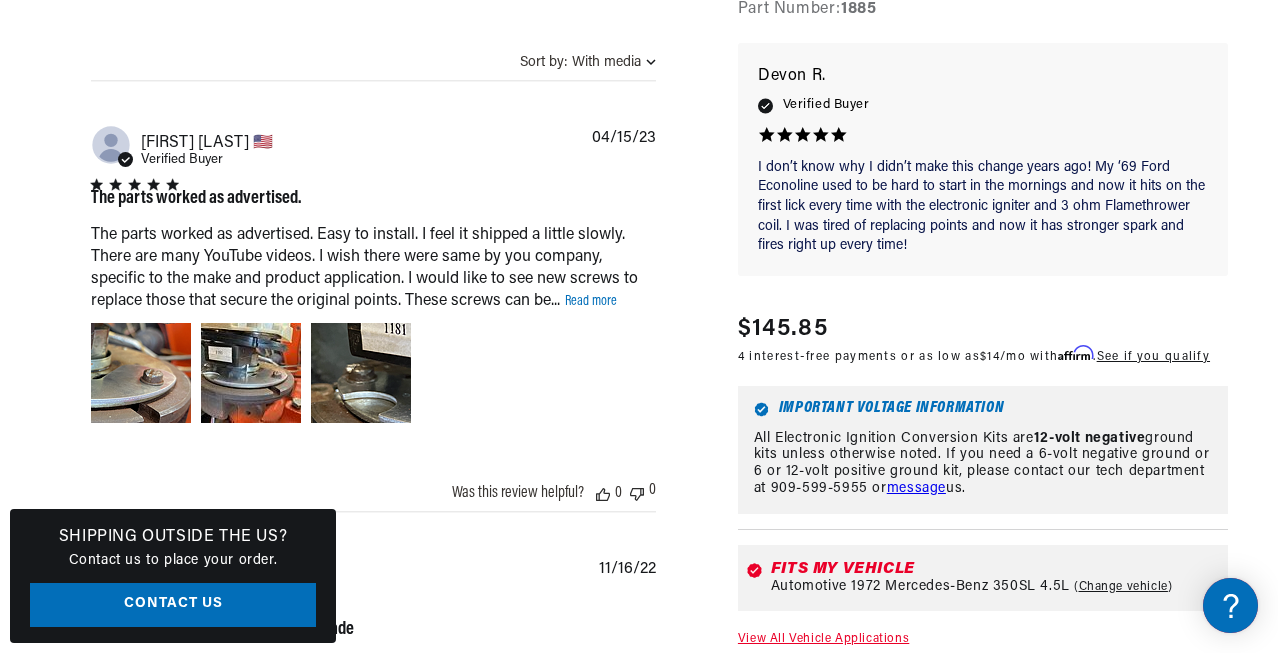 scroll, scrollTop: 4411, scrollLeft: 0, axis: vertical 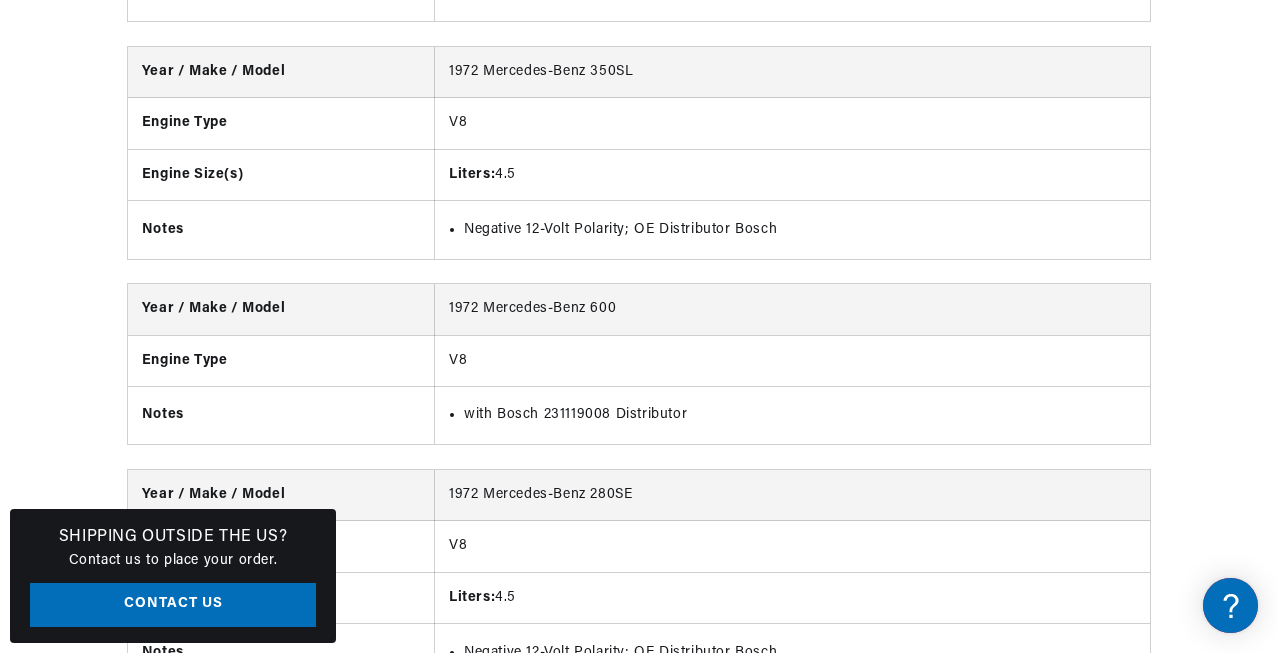 drag, startPoint x: 1274, startPoint y: 75, endPoint x: 1265, endPoint y: 150, distance: 75.53807 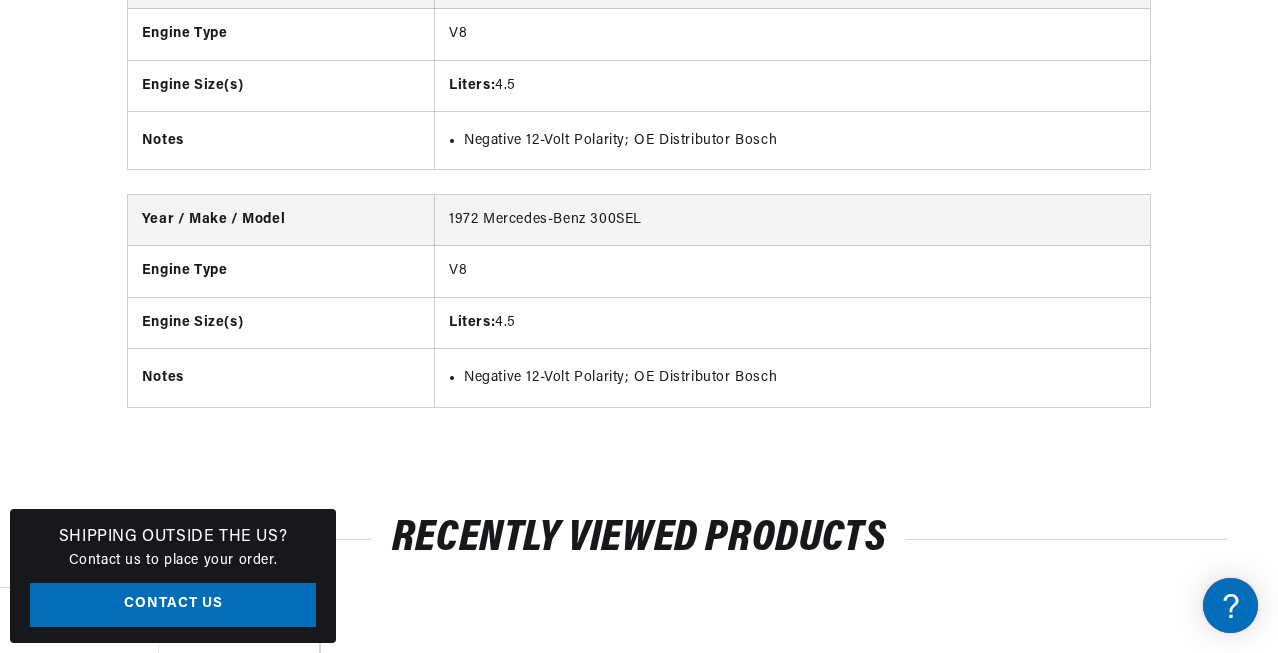 scroll, scrollTop: 4785, scrollLeft: 0, axis: vertical 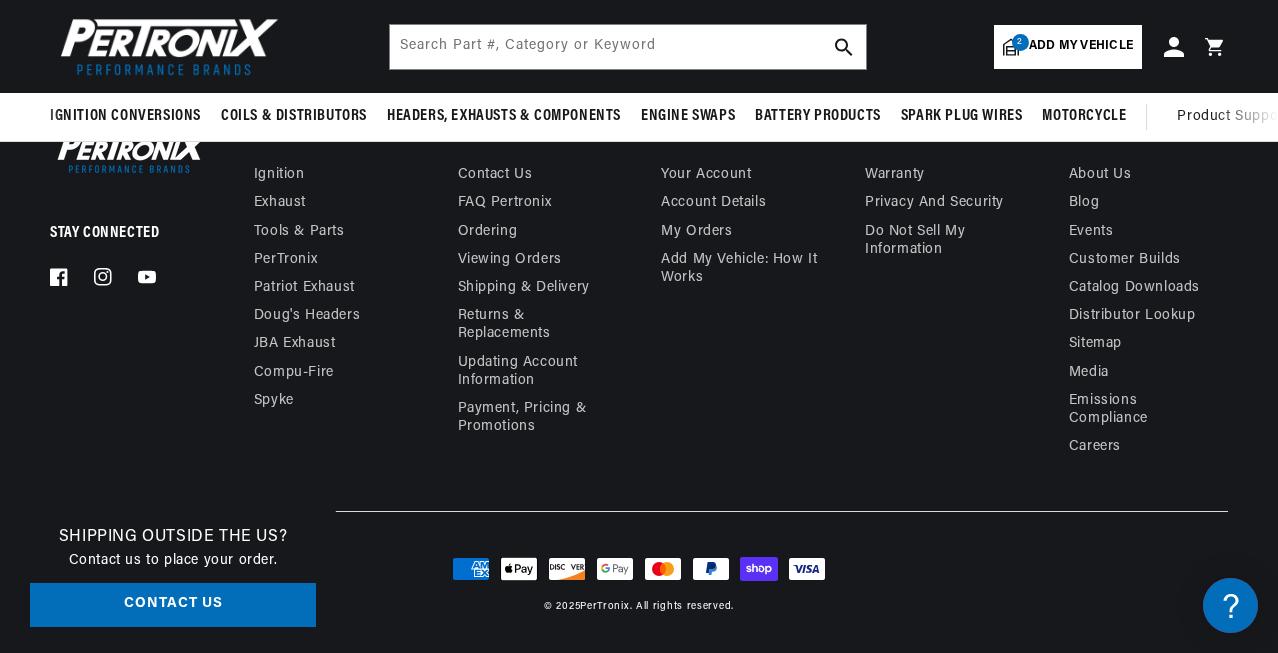 click on "Contact us to place your order." at bounding box center (173, 561) 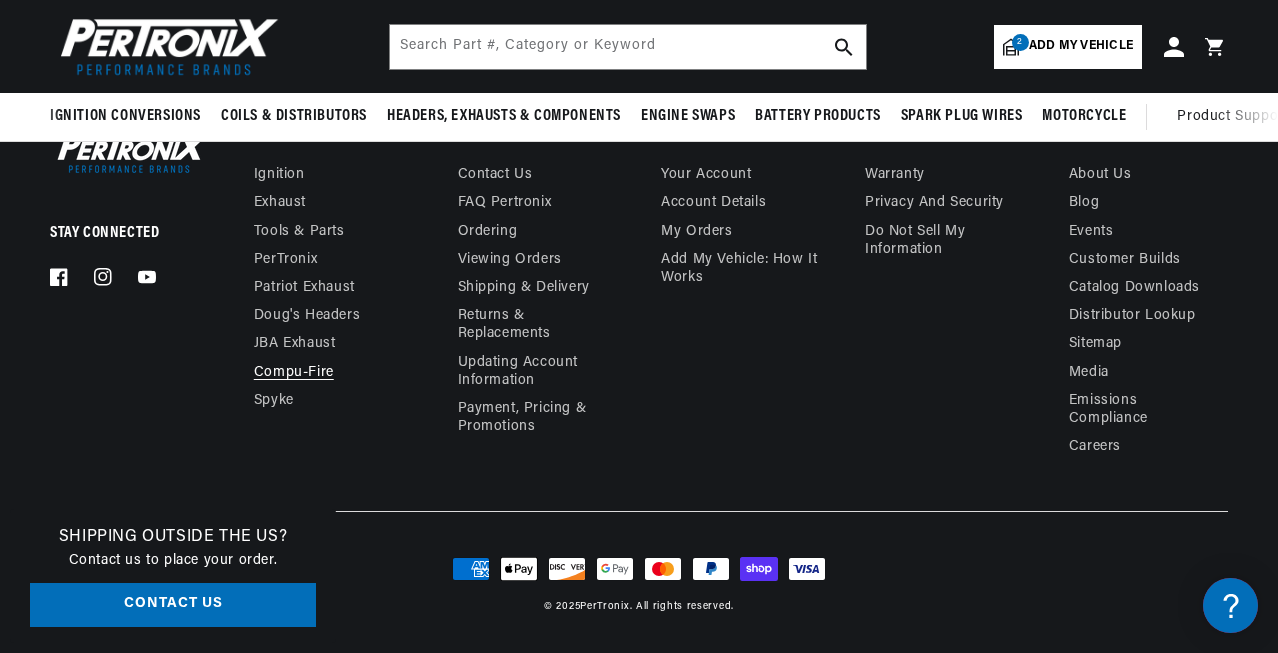 click on "Compu-Fire" at bounding box center [294, 373] 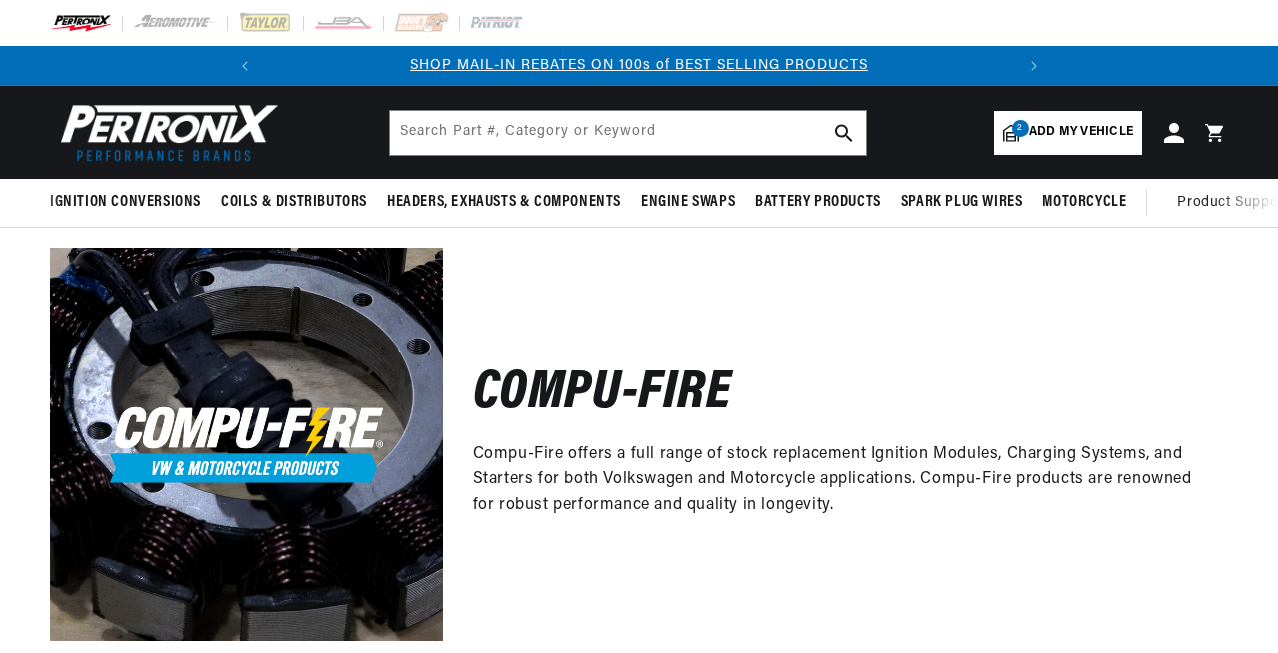 scroll, scrollTop: 0, scrollLeft: 0, axis: both 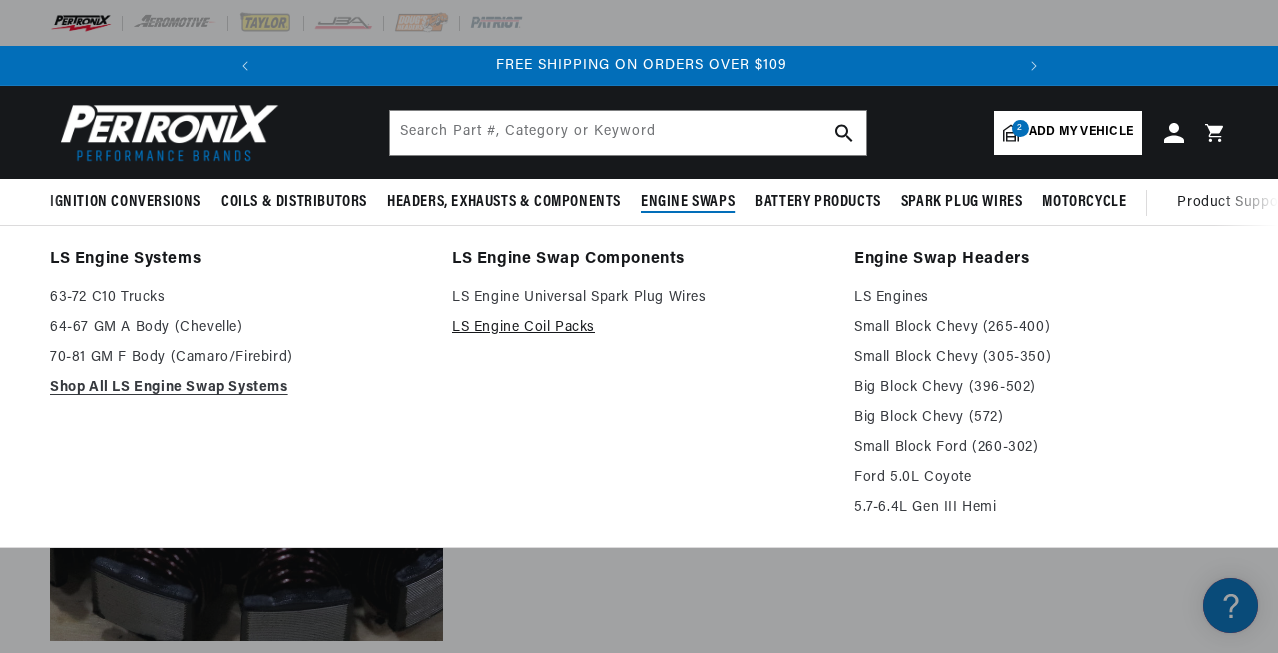 click on "LS Engine Coil Packs" at bounding box center (639, 328) 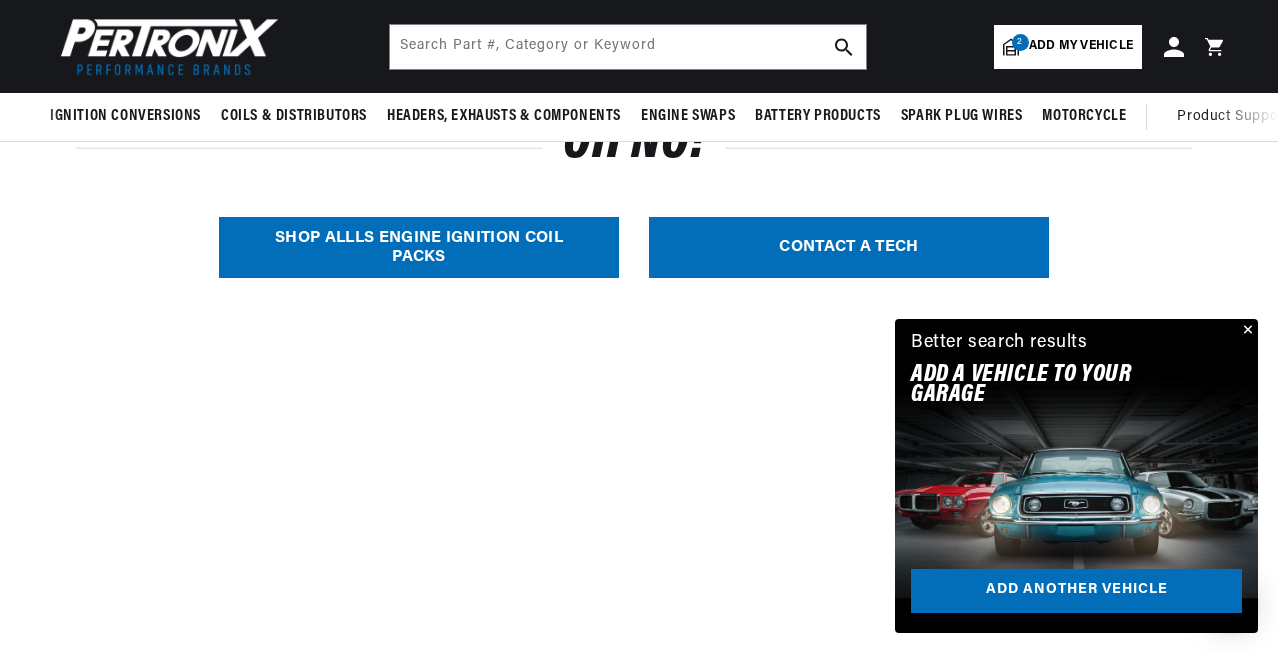 scroll, scrollTop: 0, scrollLeft: 0, axis: both 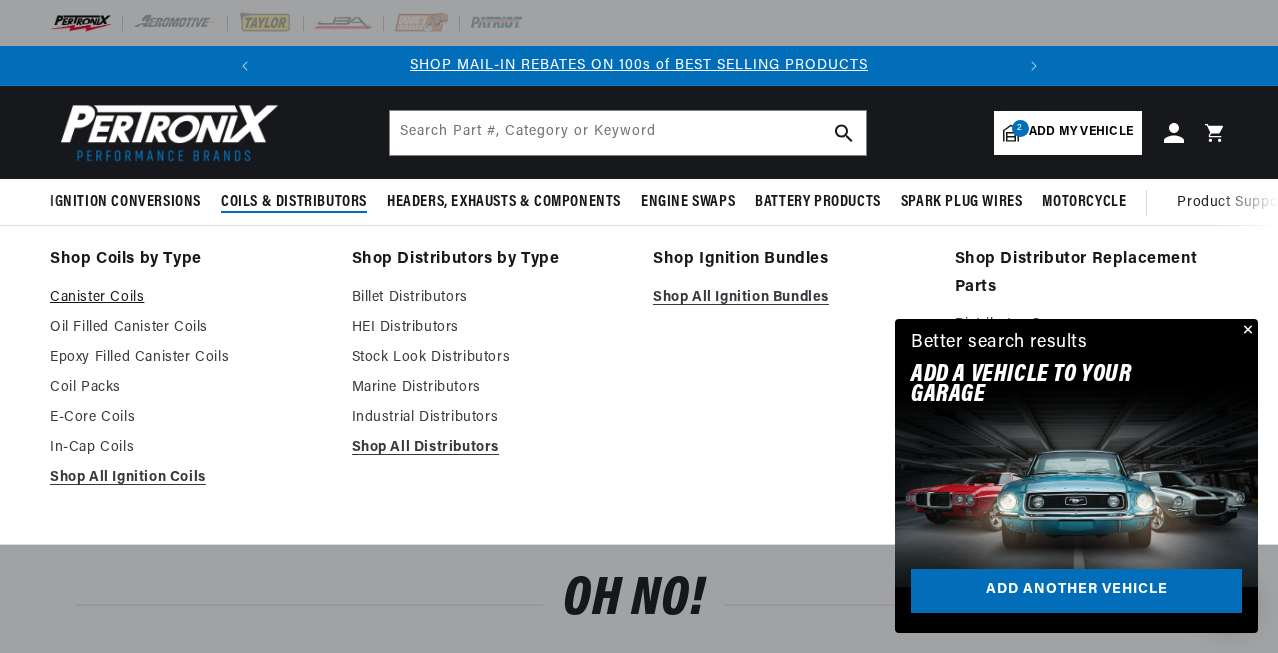 click on "Canister Coils" at bounding box center [187, 298] 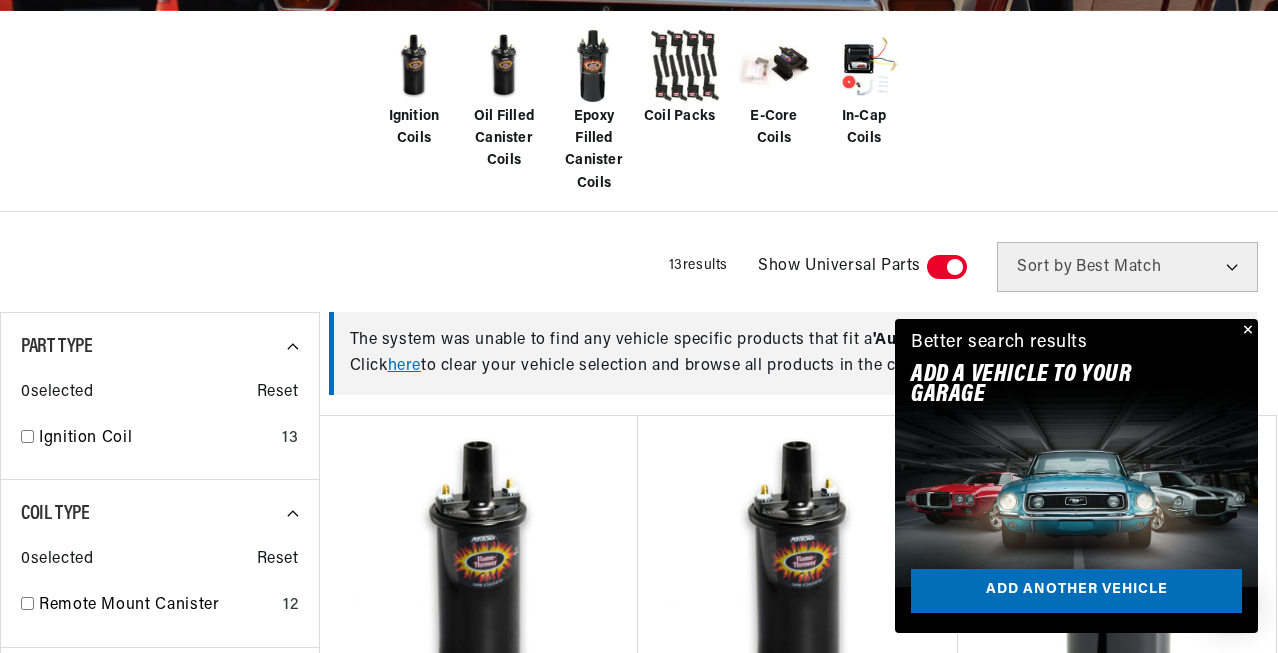 scroll, scrollTop: 494, scrollLeft: 0, axis: vertical 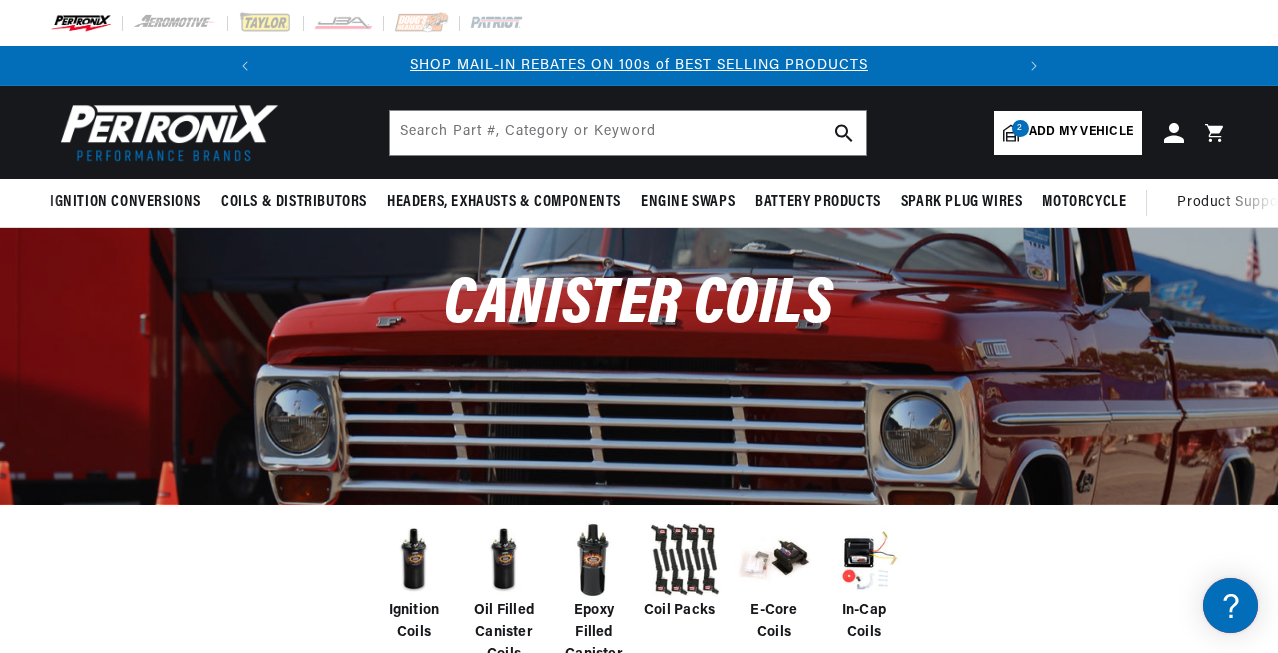 click at bounding box center [504, 560] 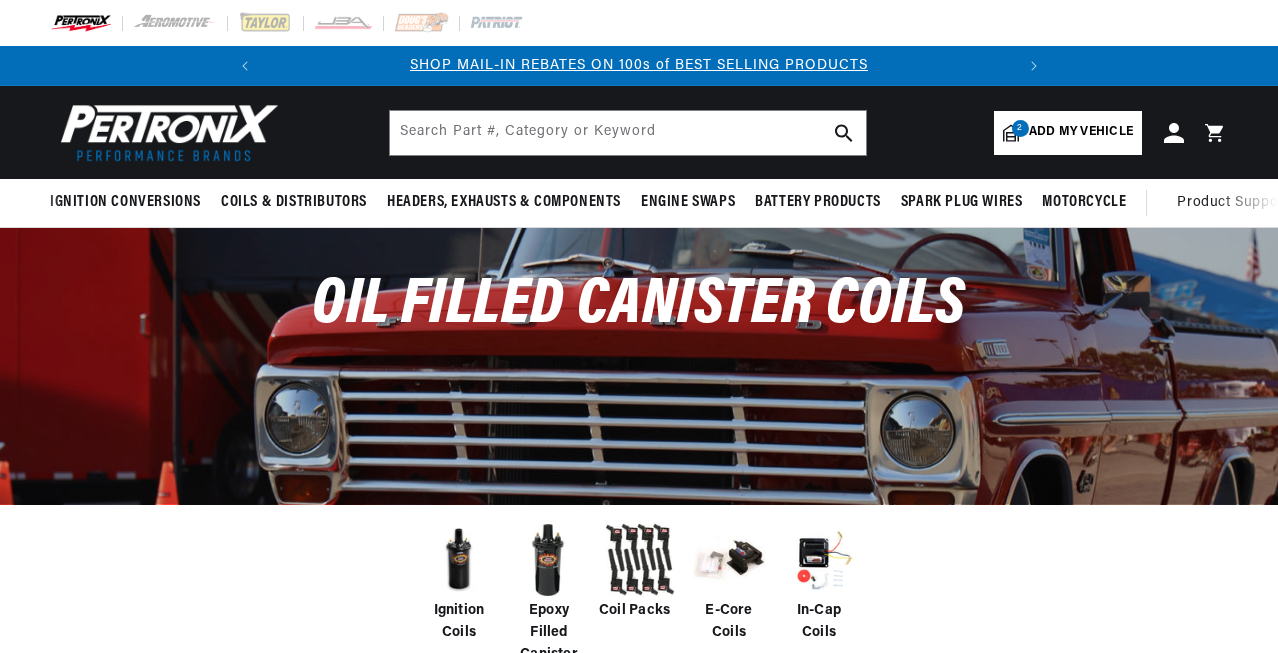 scroll, scrollTop: 178, scrollLeft: 0, axis: vertical 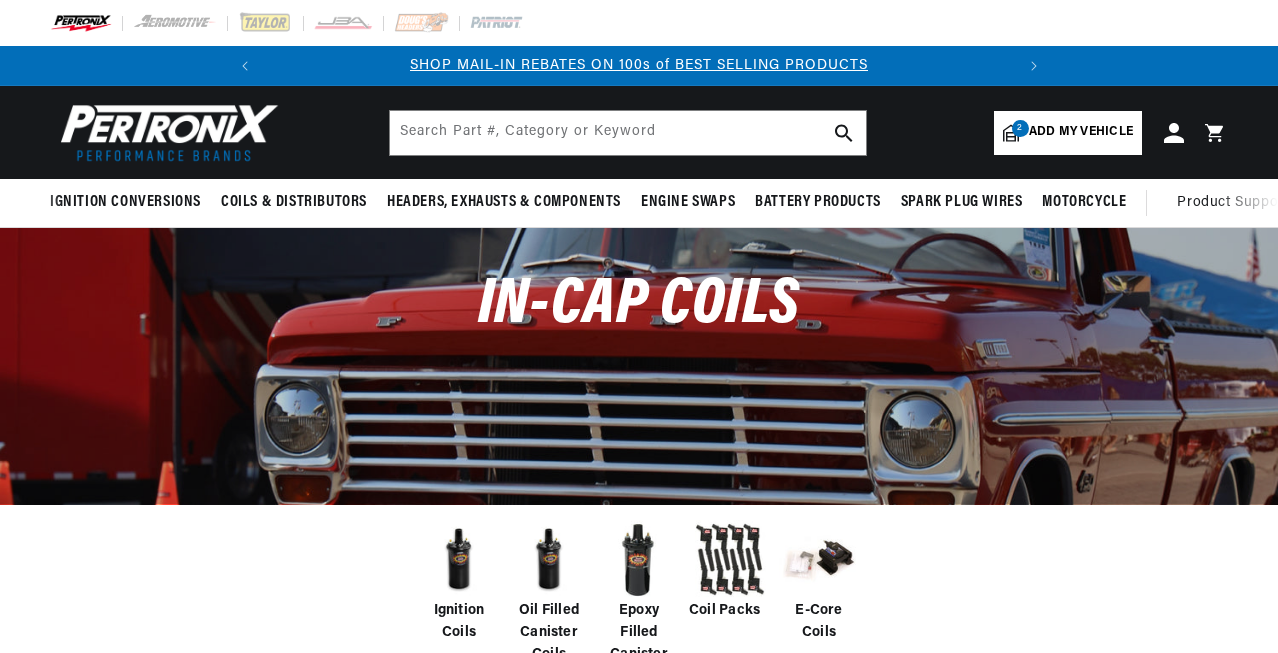 click at bounding box center [549, 560] 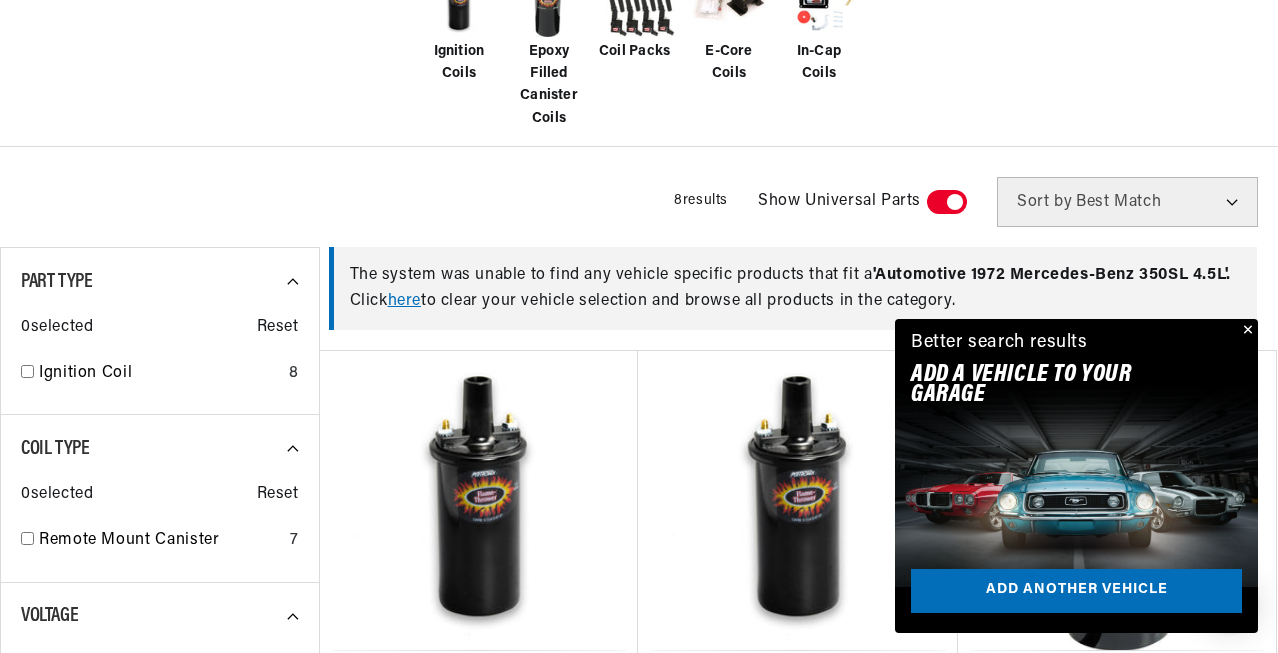 scroll, scrollTop: 567, scrollLeft: 0, axis: vertical 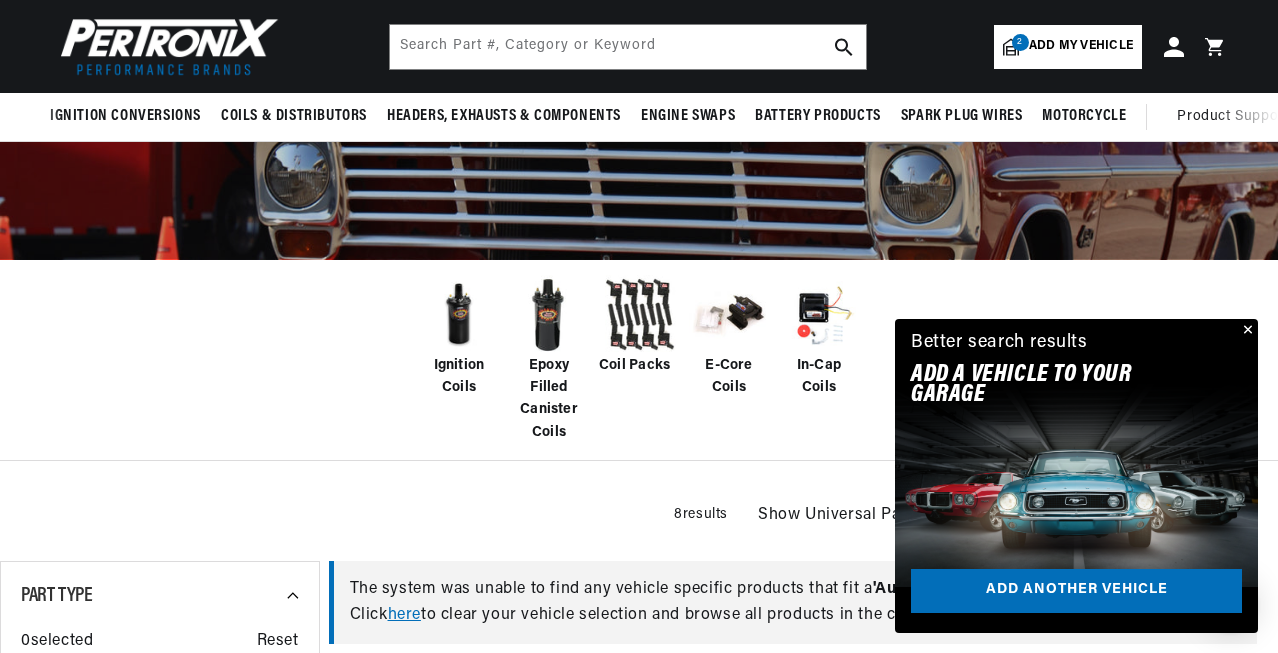click at bounding box center [639, 315] 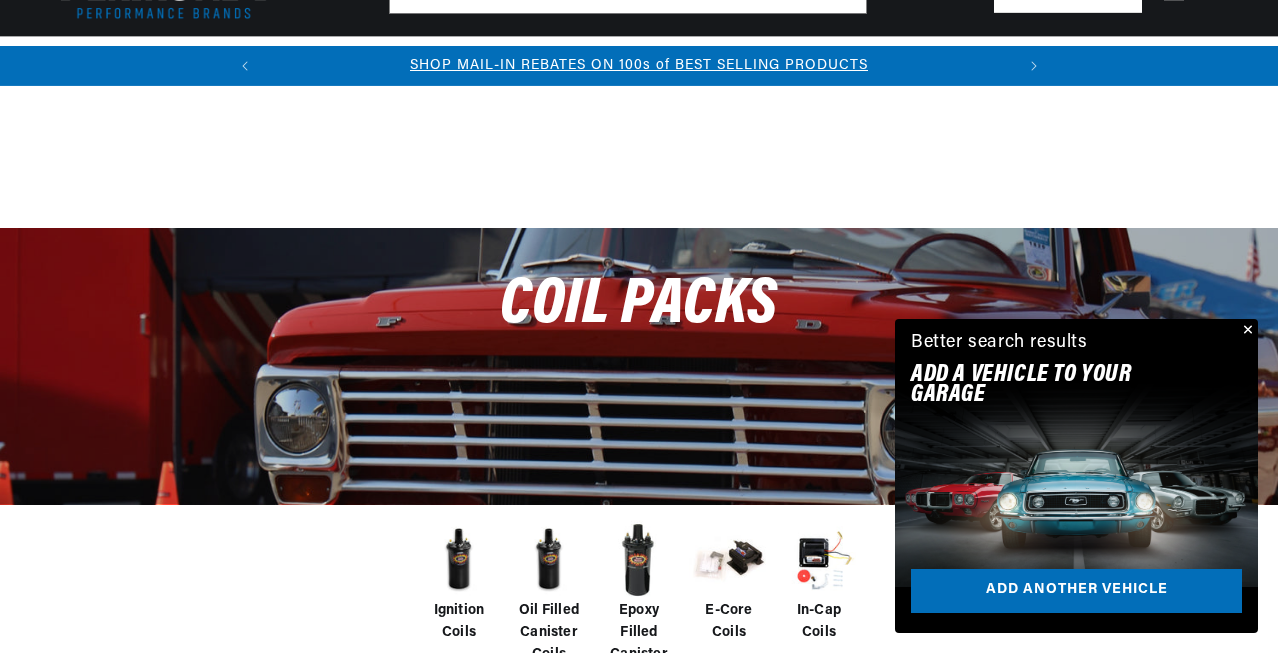 scroll, scrollTop: 338, scrollLeft: 0, axis: vertical 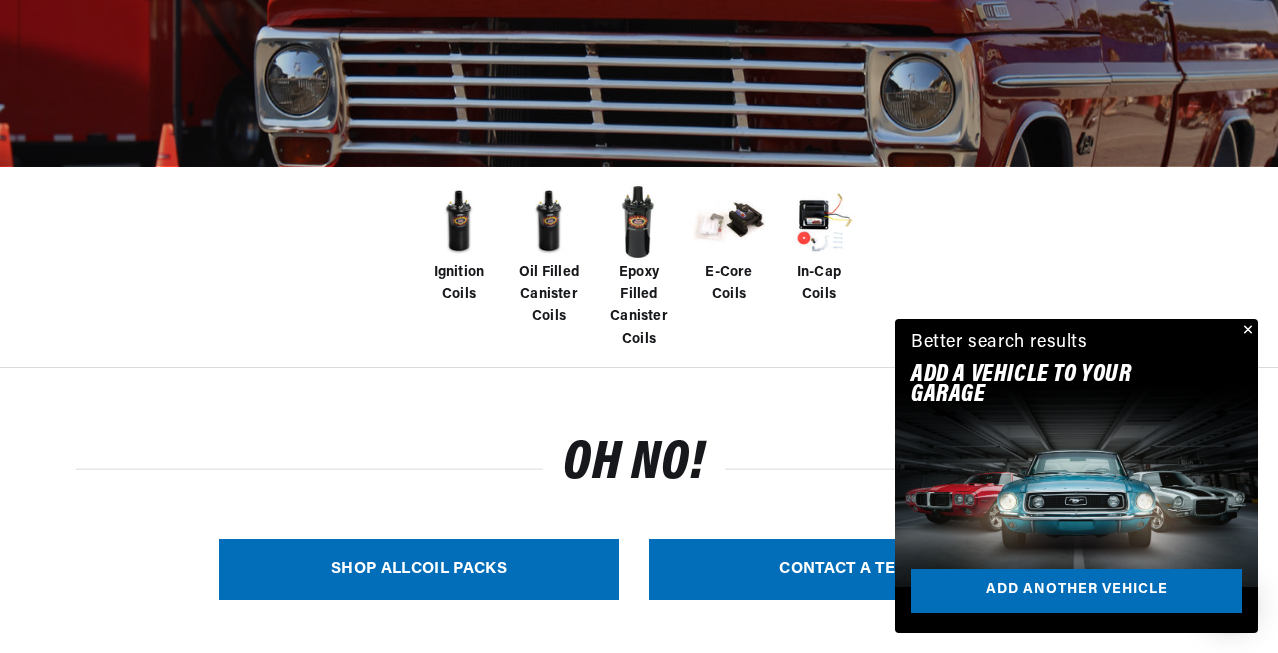 click at bounding box center [729, 222] 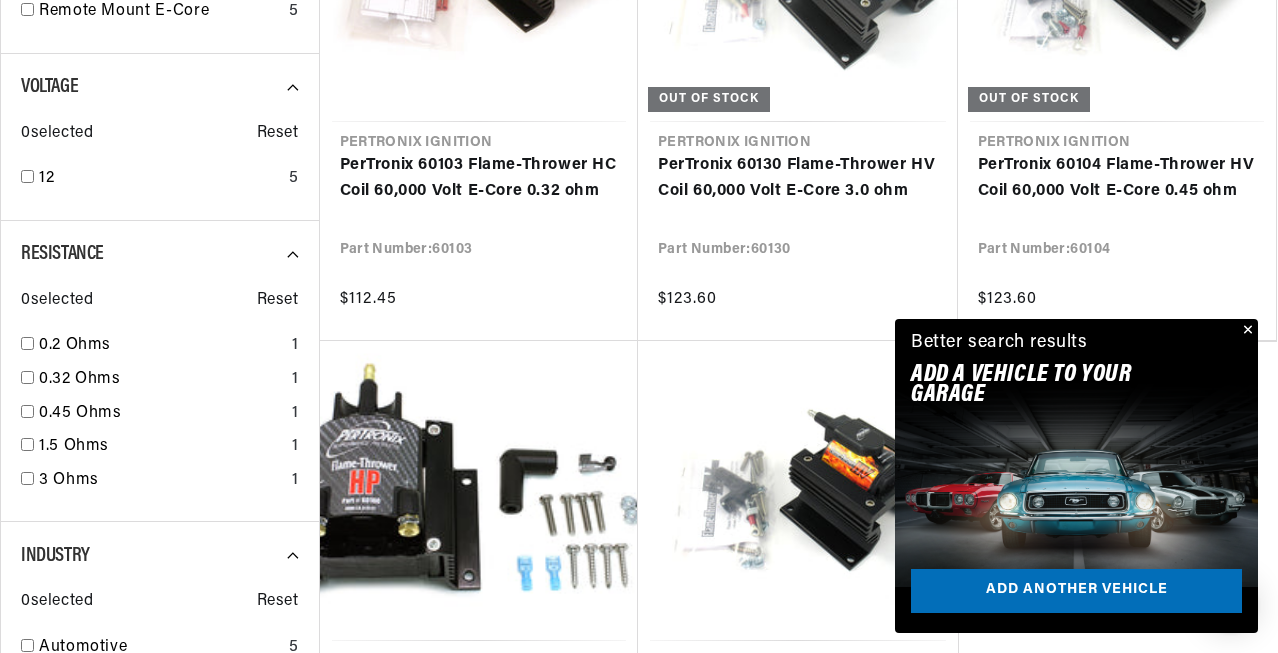 scroll, scrollTop: 1235, scrollLeft: 0, axis: vertical 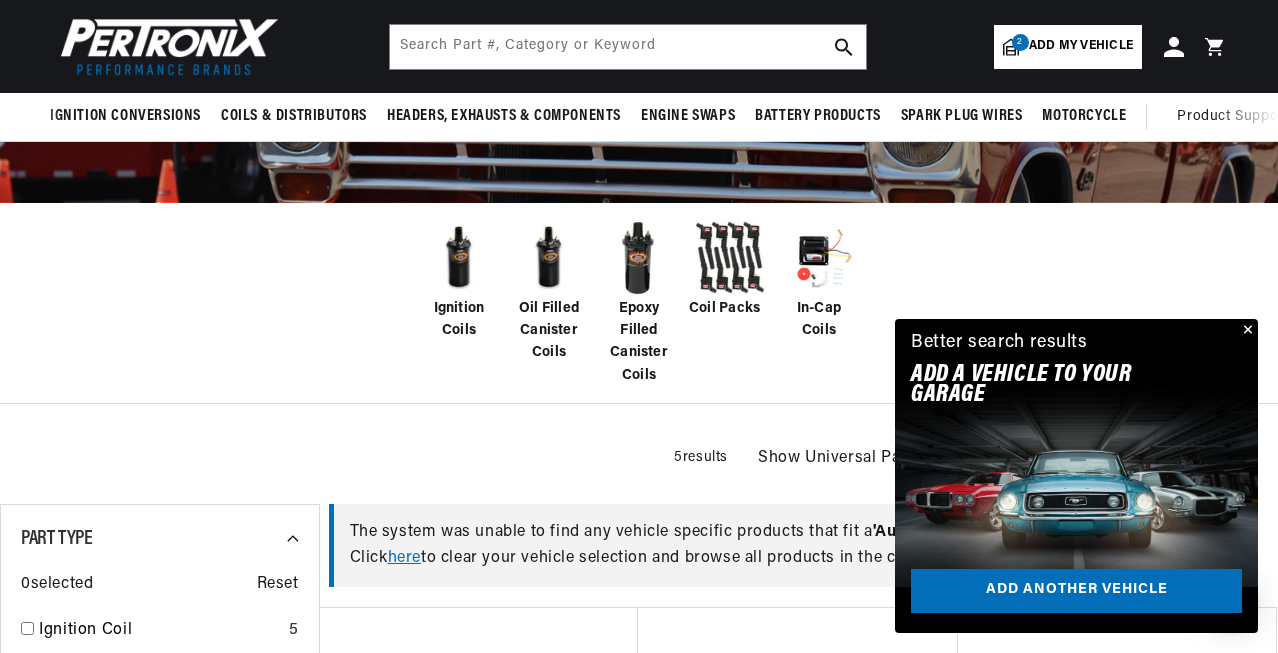 click at bounding box center [819, 258] 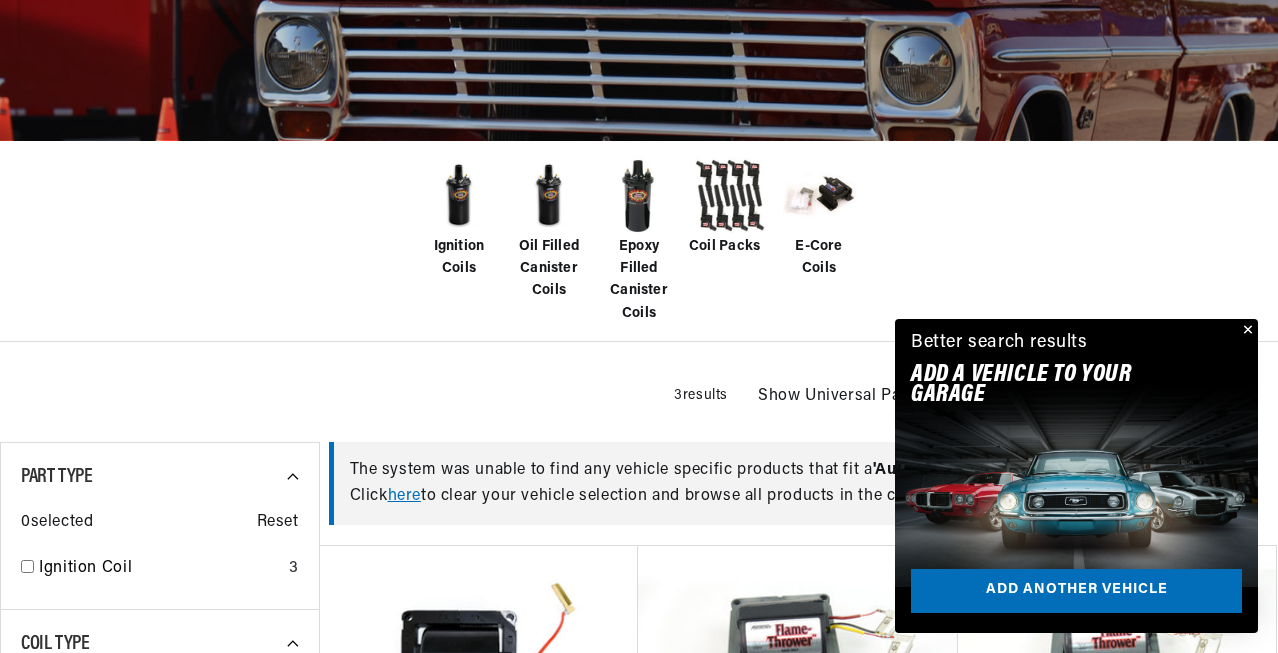 scroll, scrollTop: 400, scrollLeft: 0, axis: vertical 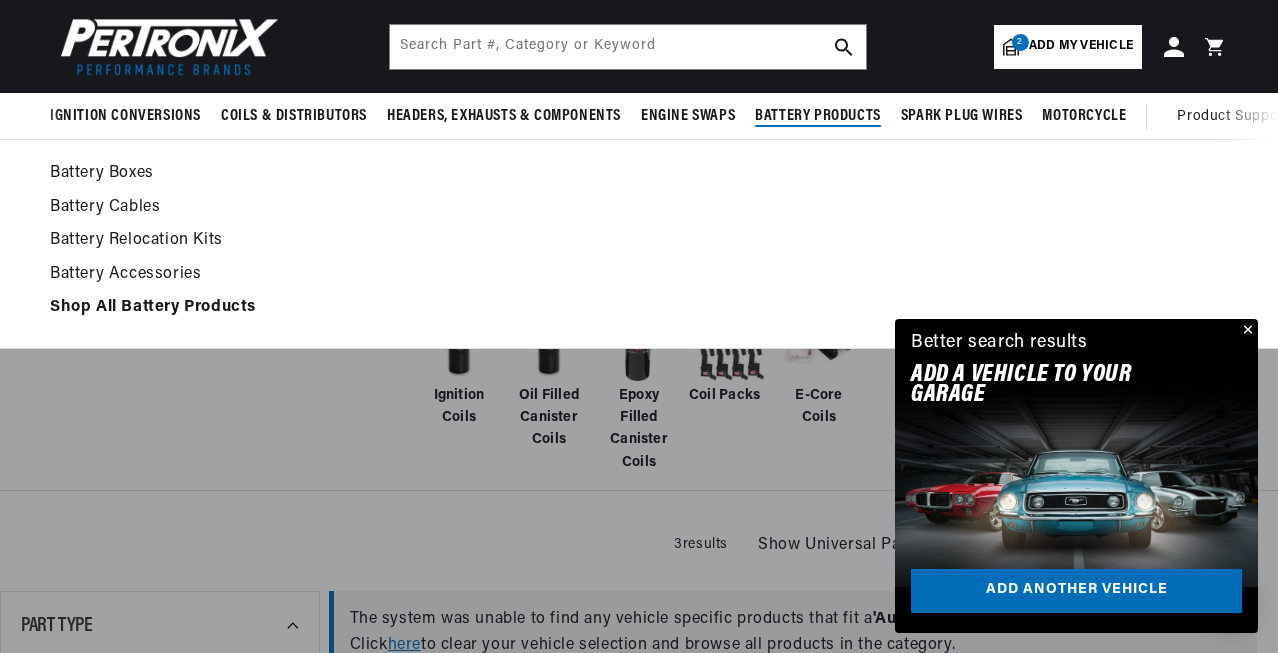 click on "Battery Products" at bounding box center [818, 116] 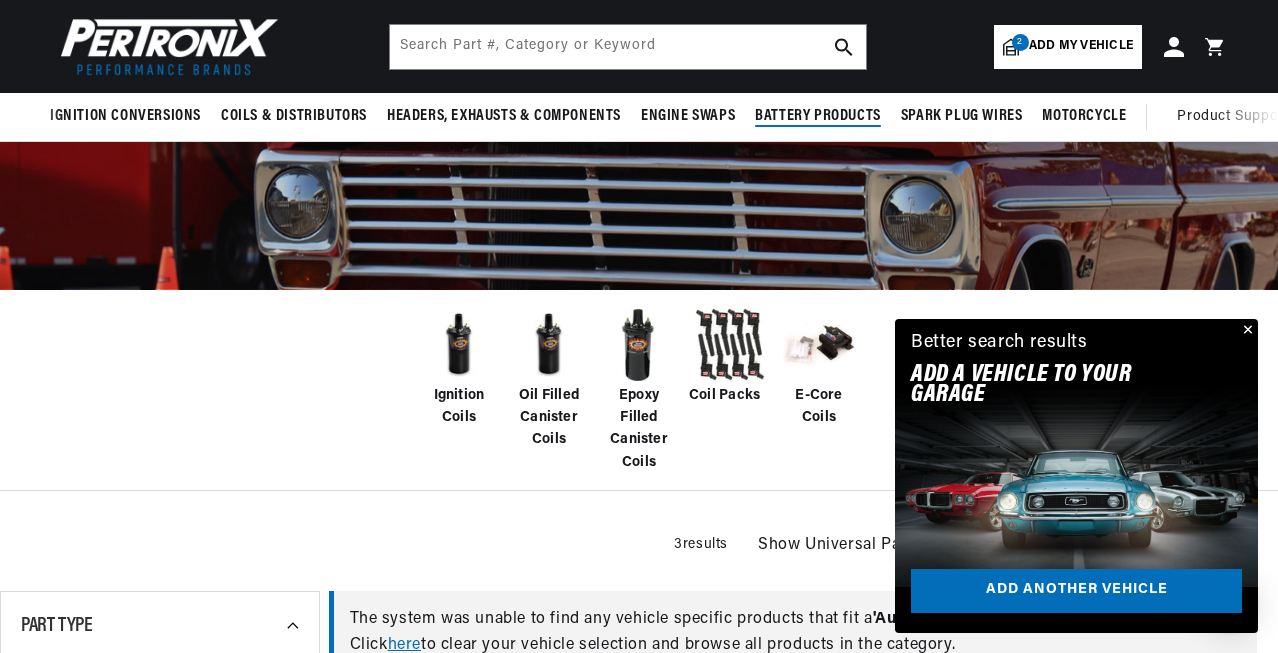 scroll, scrollTop: 0, scrollLeft: 0, axis: both 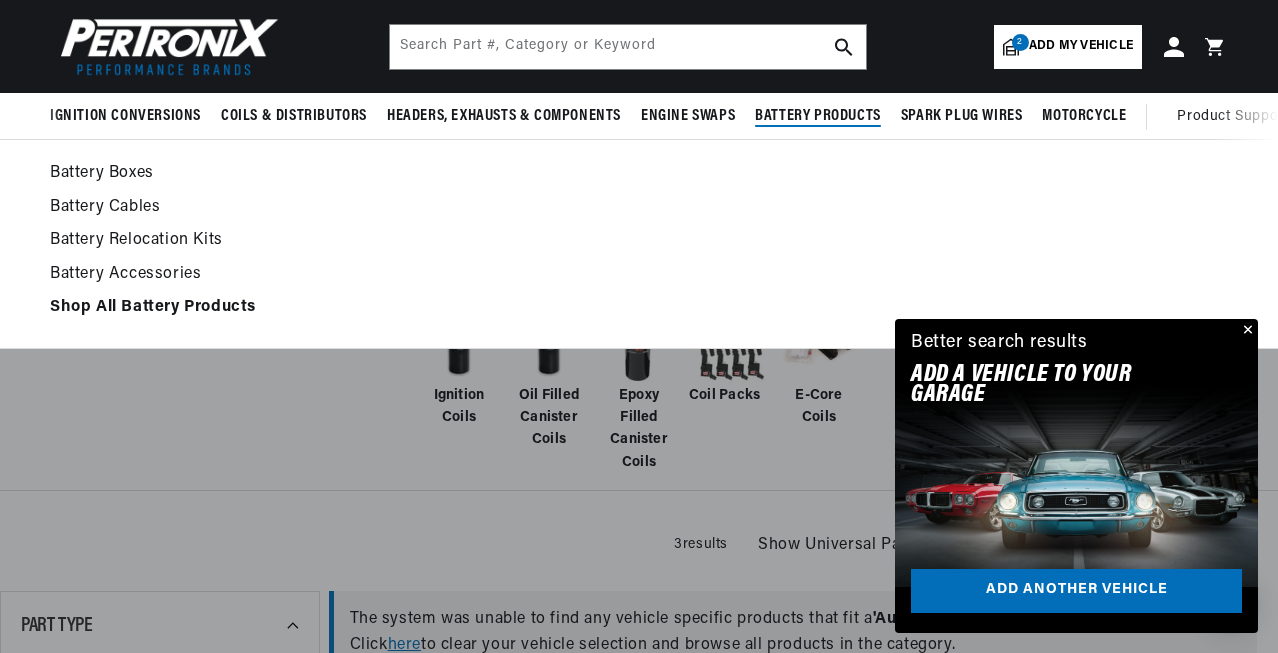 click on "Battery Relocation Kits" at bounding box center [639, 241] 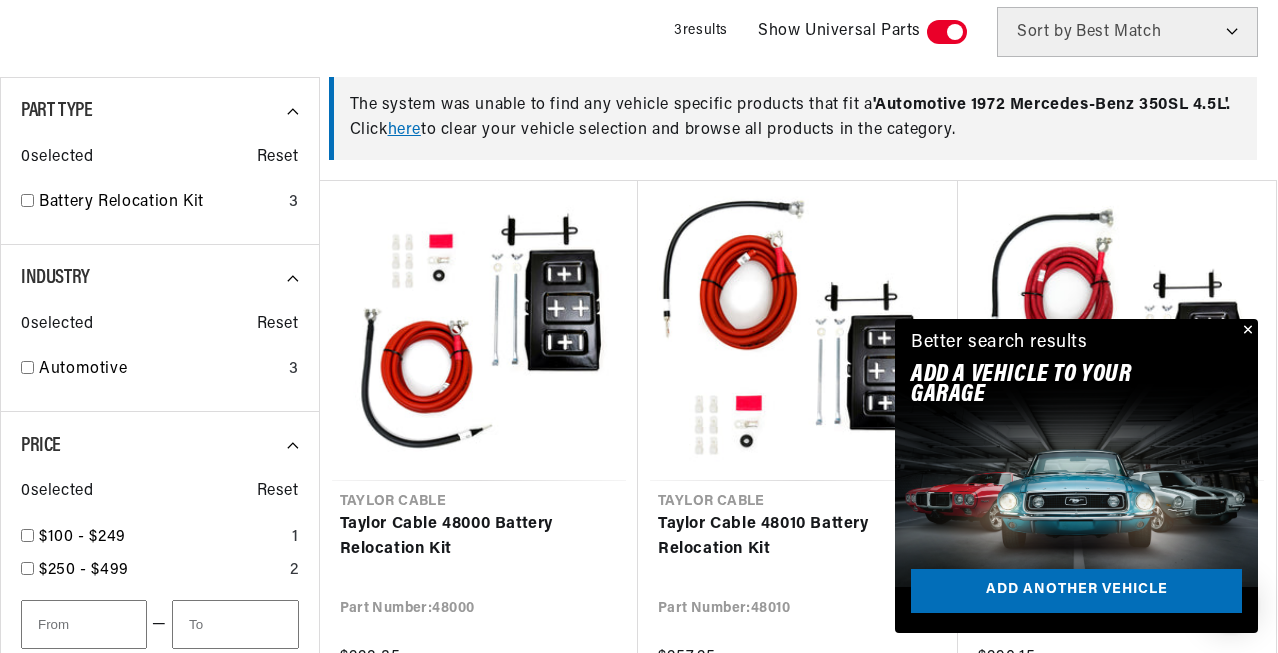 scroll, scrollTop: 567, scrollLeft: 0, axis: vertical 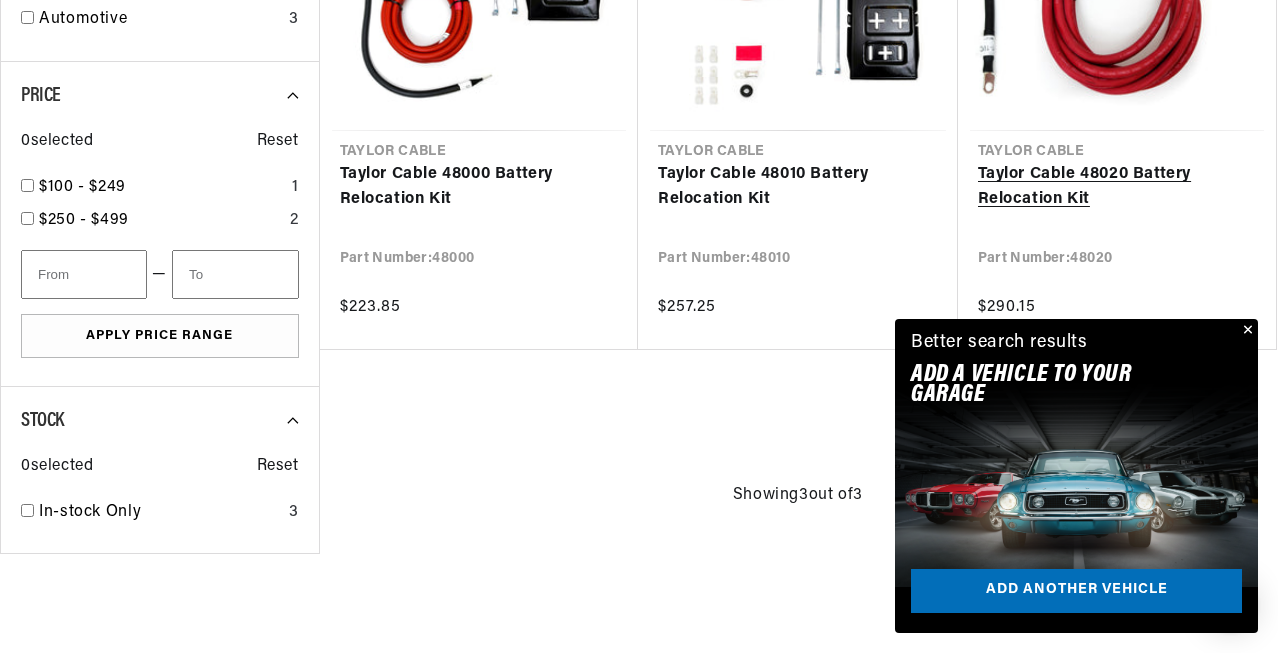 click on "Taylor Cable 48020 Battery Relocation Kit" at bounding box center [1117, 187] 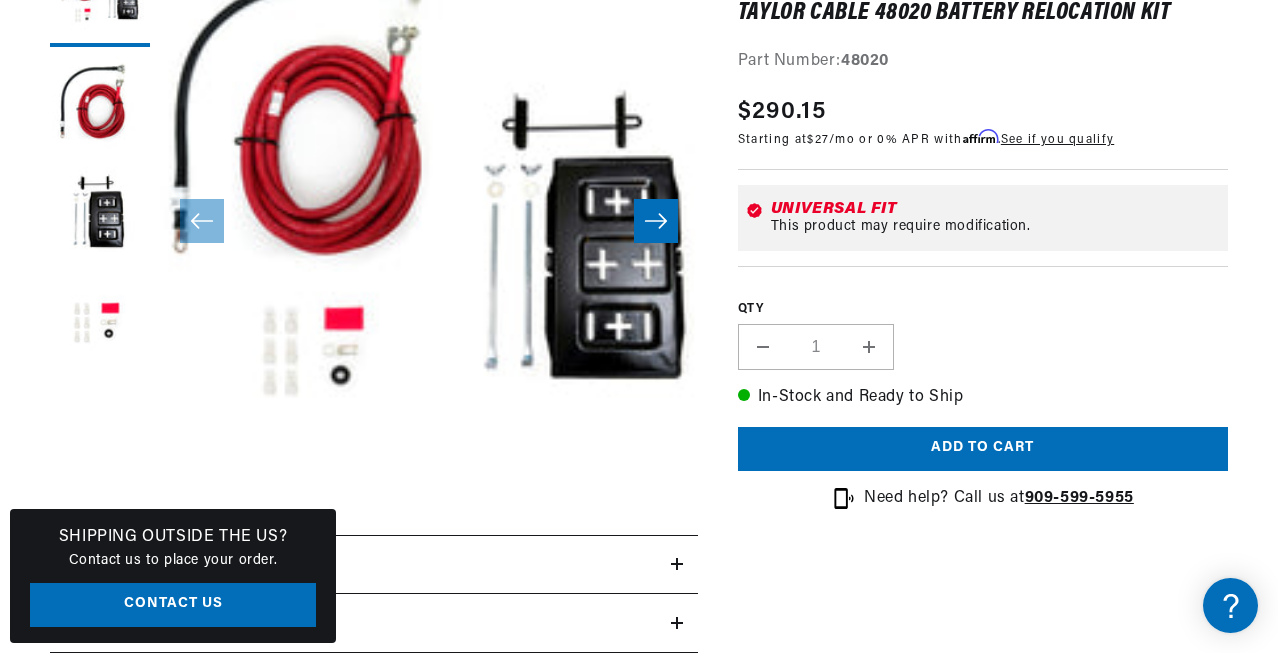 scroll, scrollTop: 354, scrollLeft: 0, axis: vertical 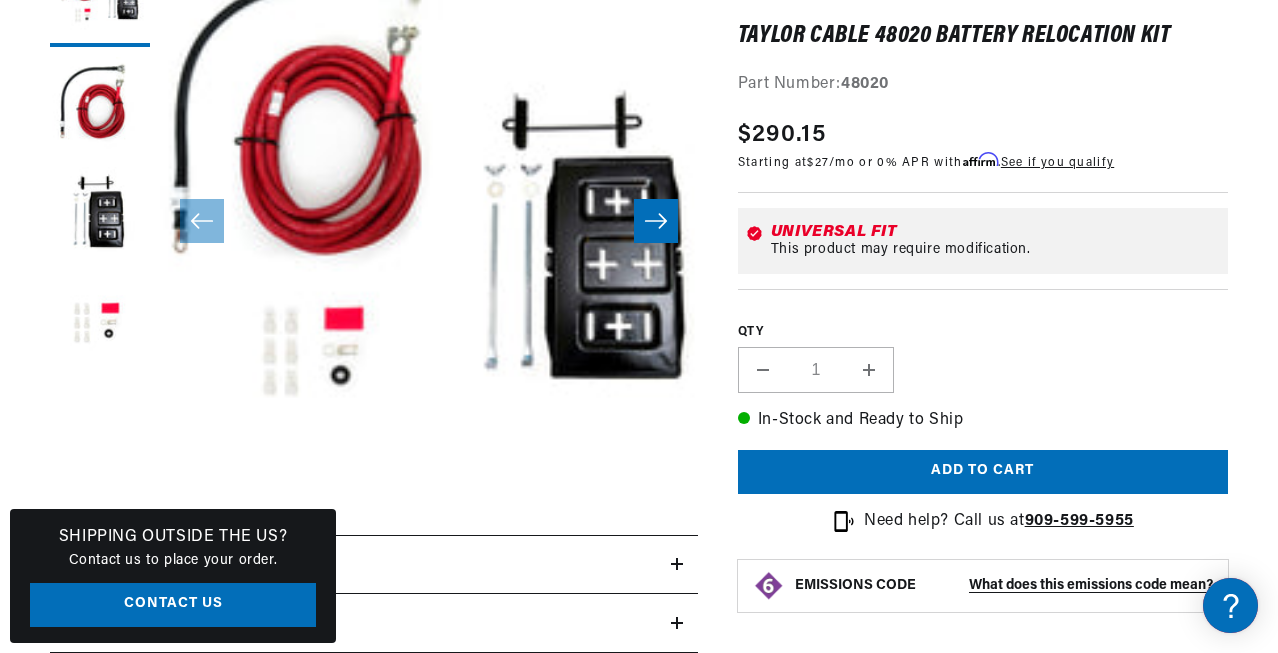 click at bounding box center (656, 221) 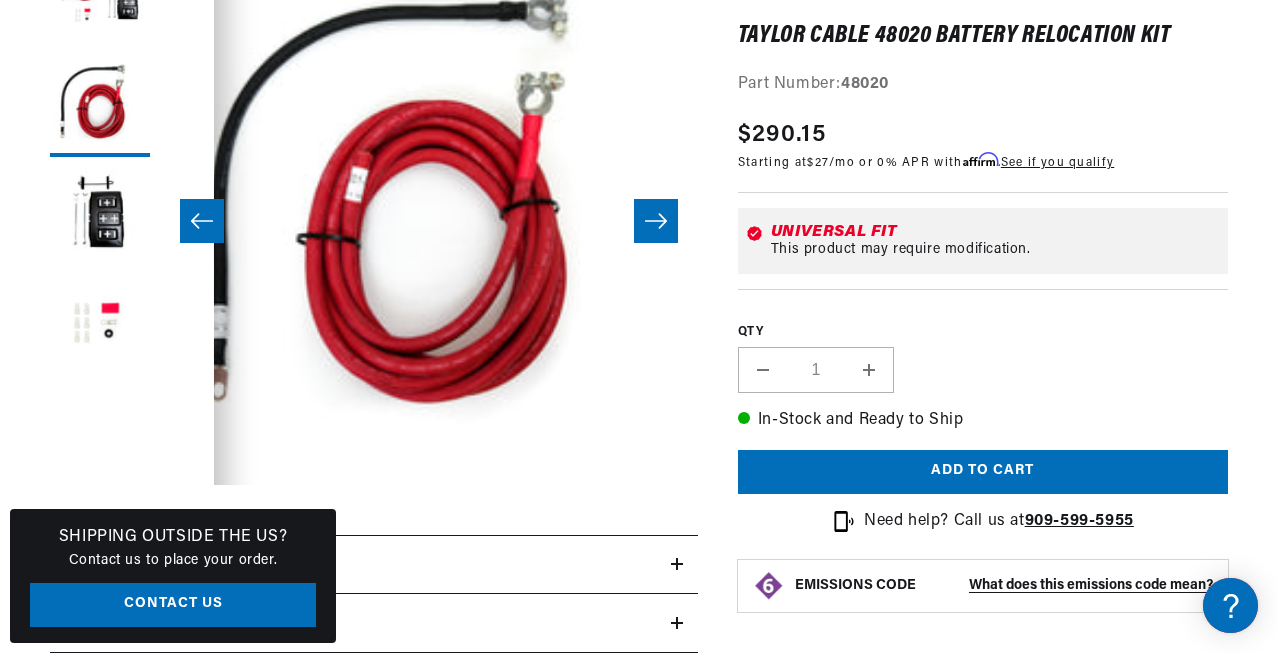click at bounding box center [656, 221] 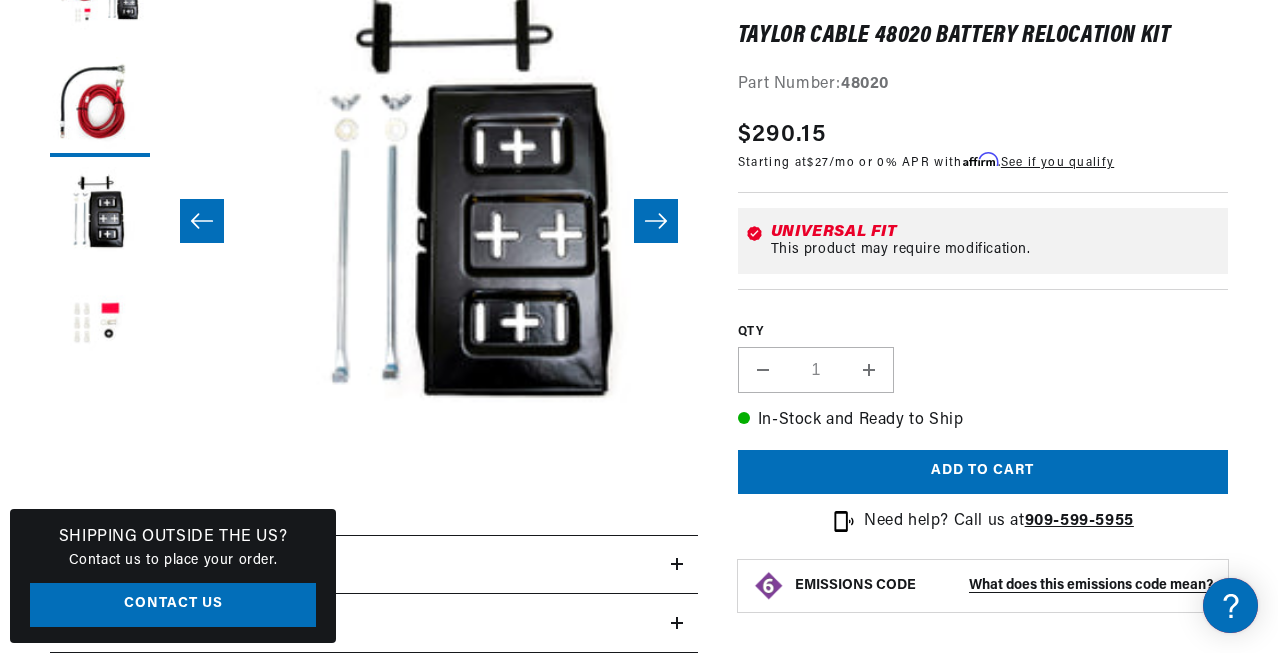 scroll, scrollTop: 0, scrollLeft: 1076, axis: horizontal 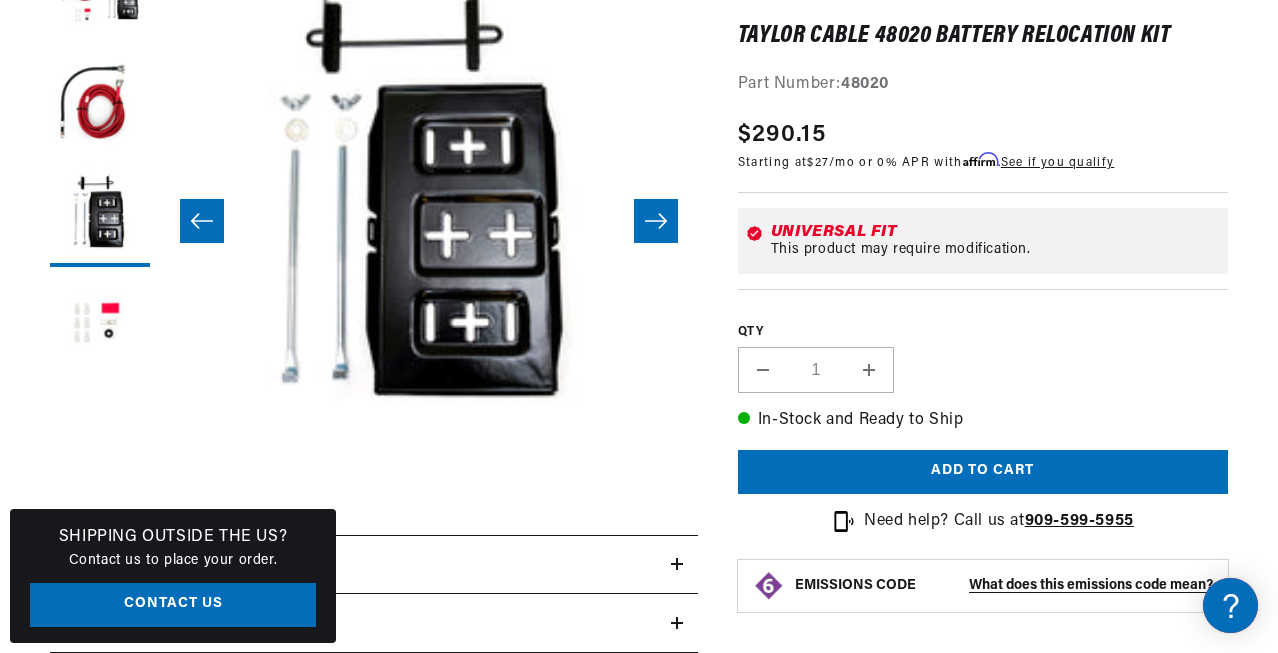 click at bounding box center [656, 221] 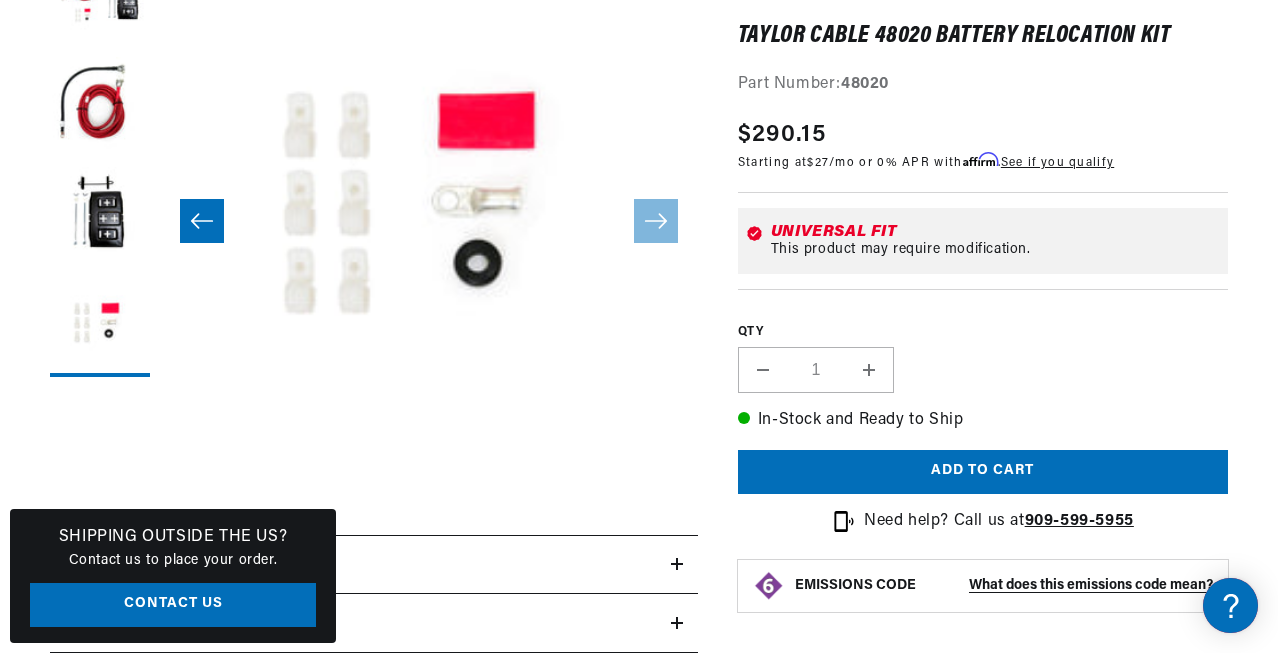scroll, scrollTop: 0, scrollLeft: 0, axis: both 